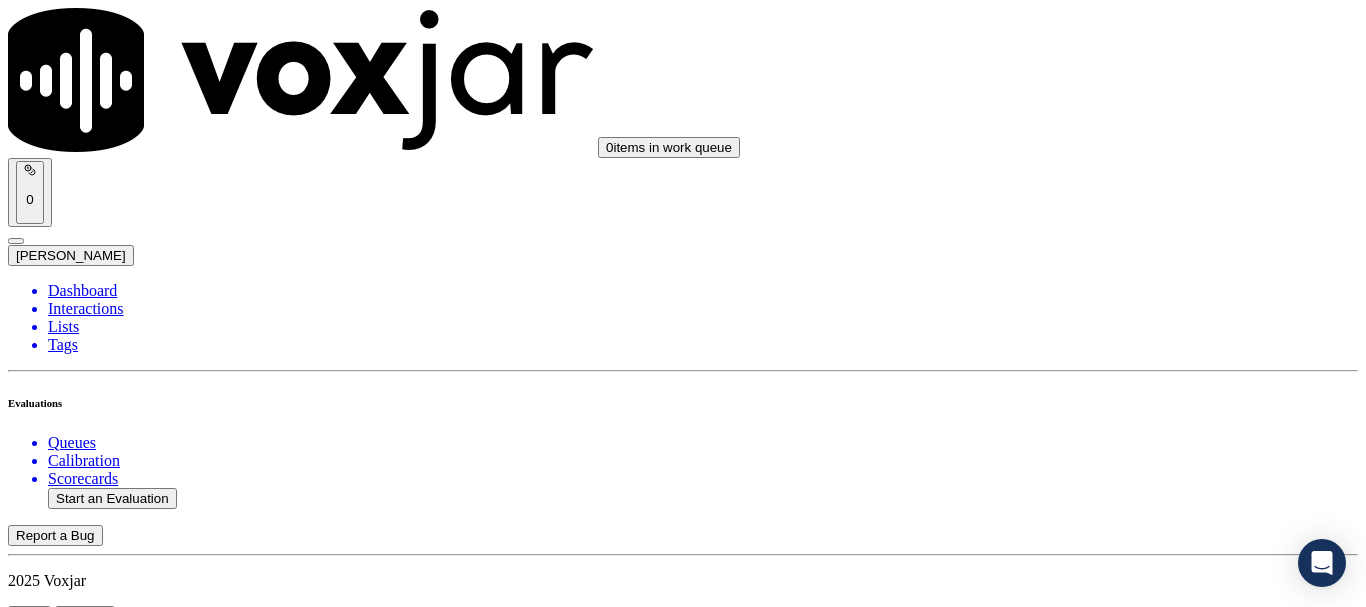 scroll, scrollTop: 0, scrollLeft: 0, axis: both 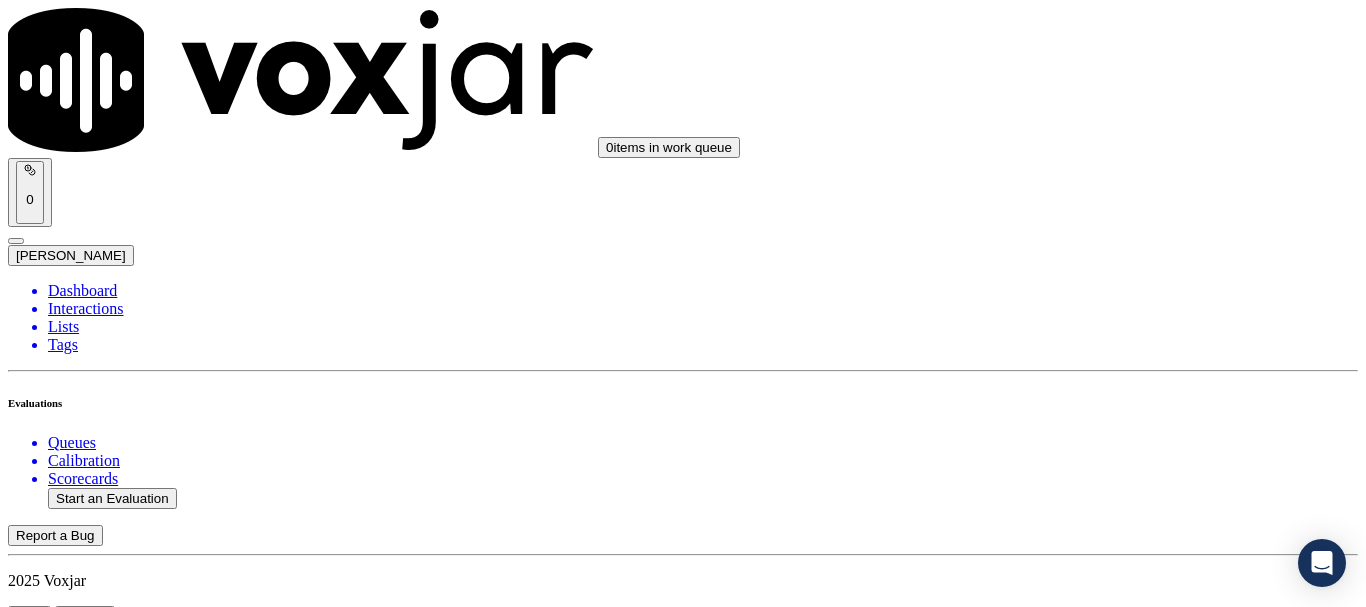 click on "Start an Evaluation" 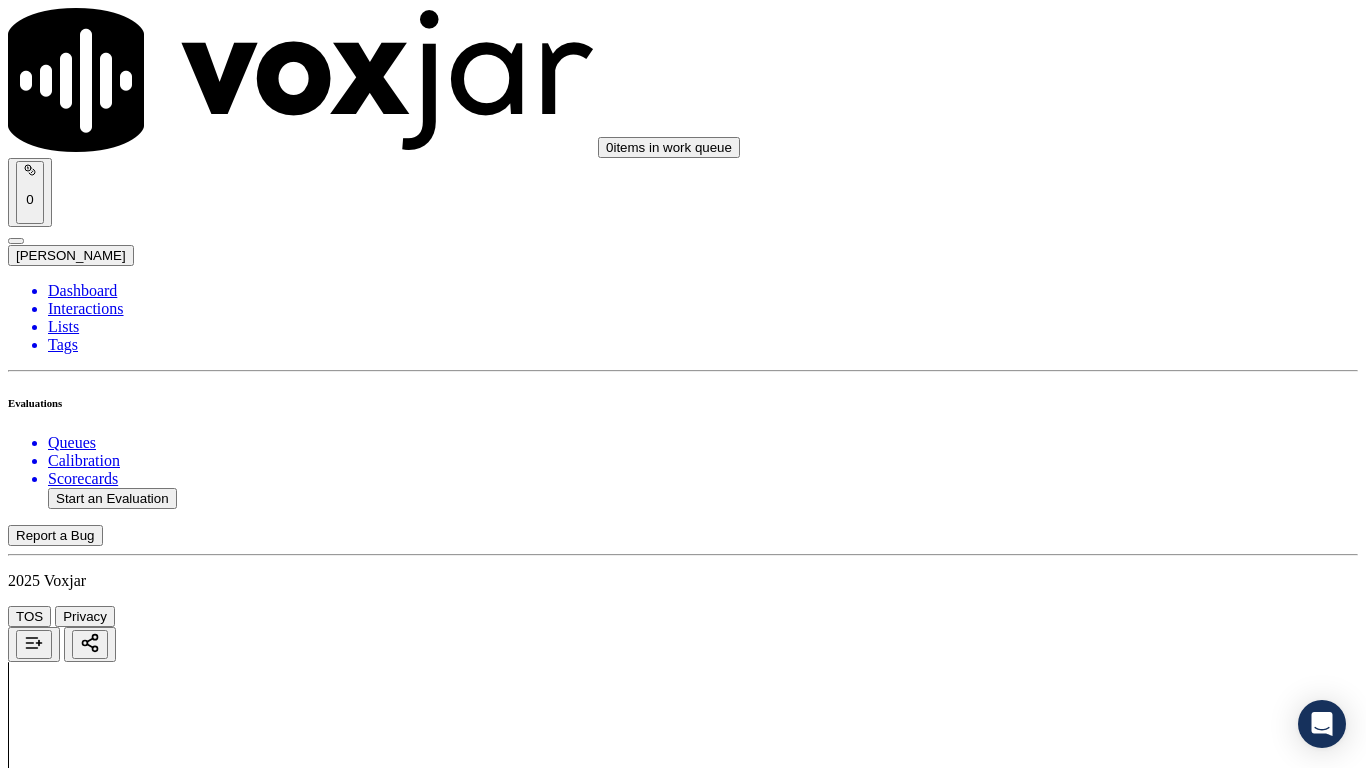 click on "Upload interaction to start evaluation" at bounding box center [124, 2674] 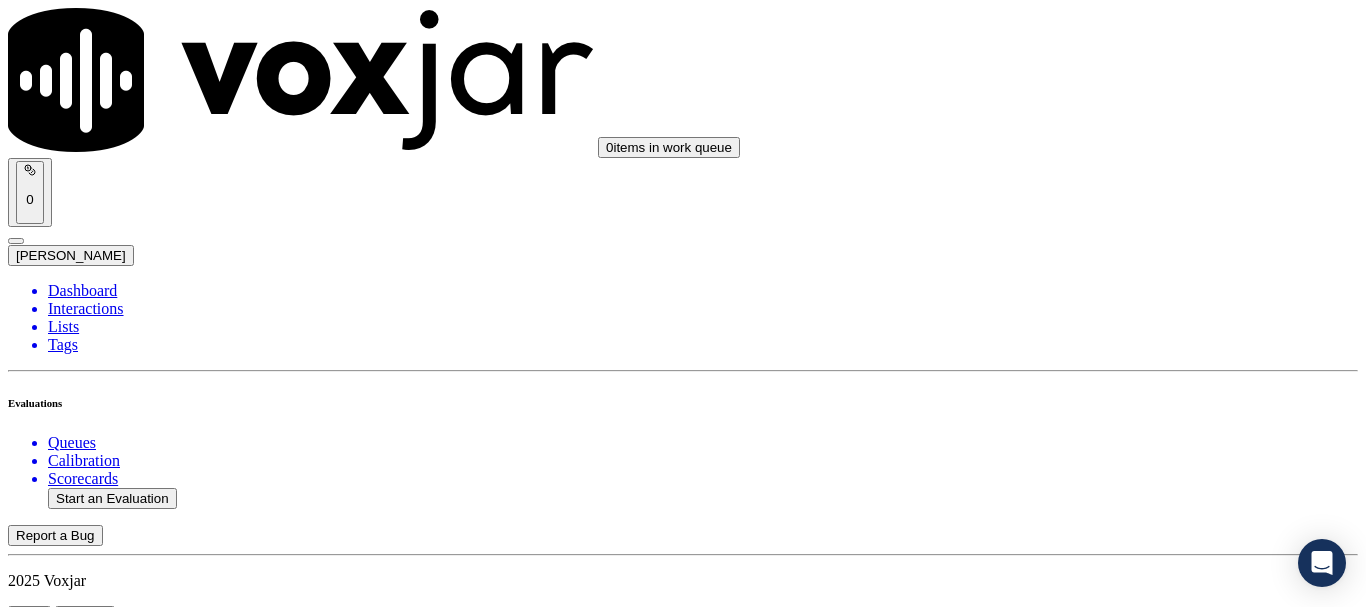 scroll, scrollTop: 300, scrollLeft: 0, axis: vertical 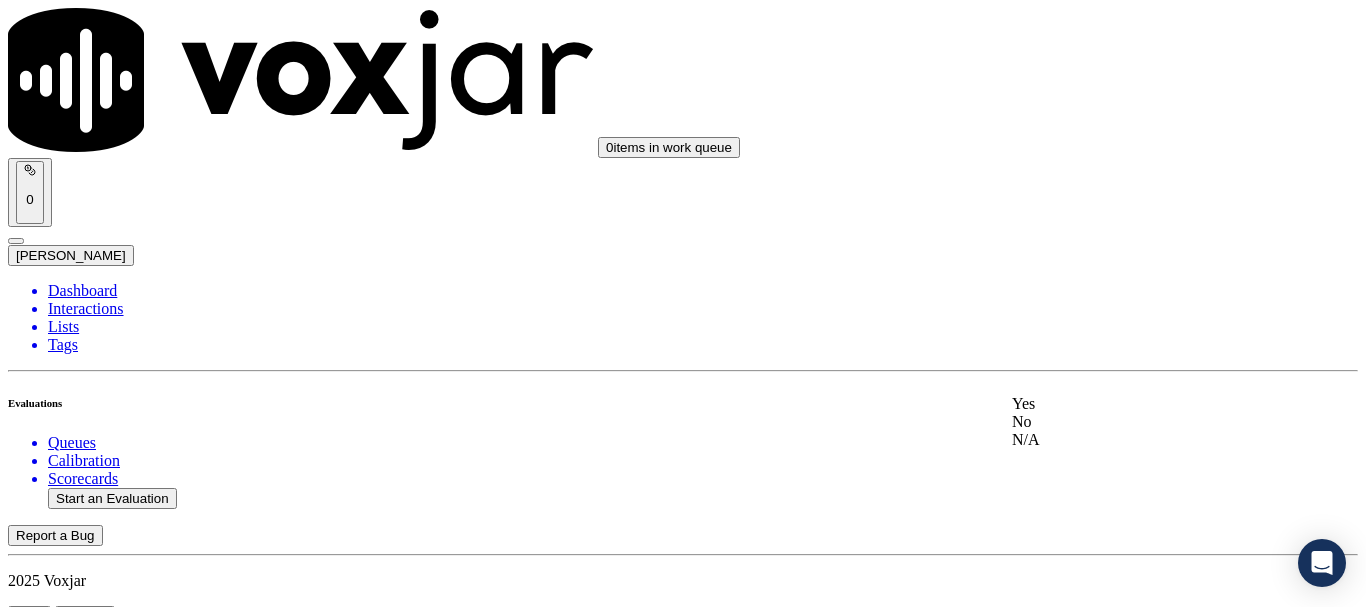click on "Yes" at bounding box center [1139, 404] 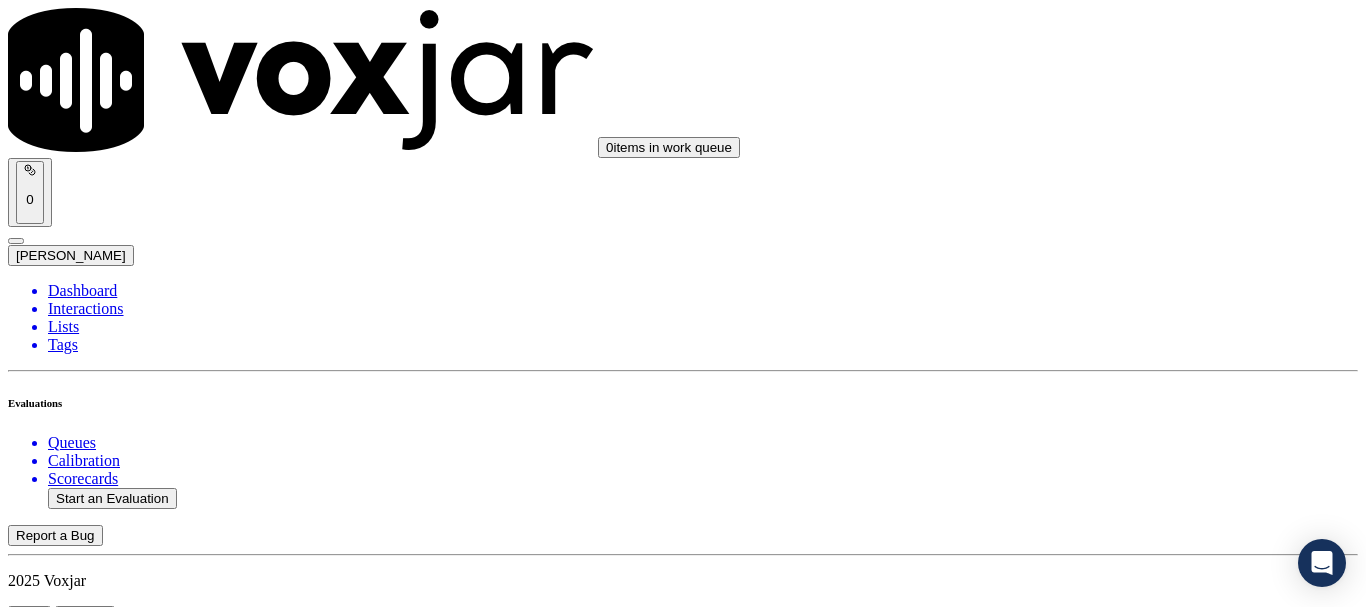 scroll, scrollTop: 500, scrollLeft: 0, axis: vertical 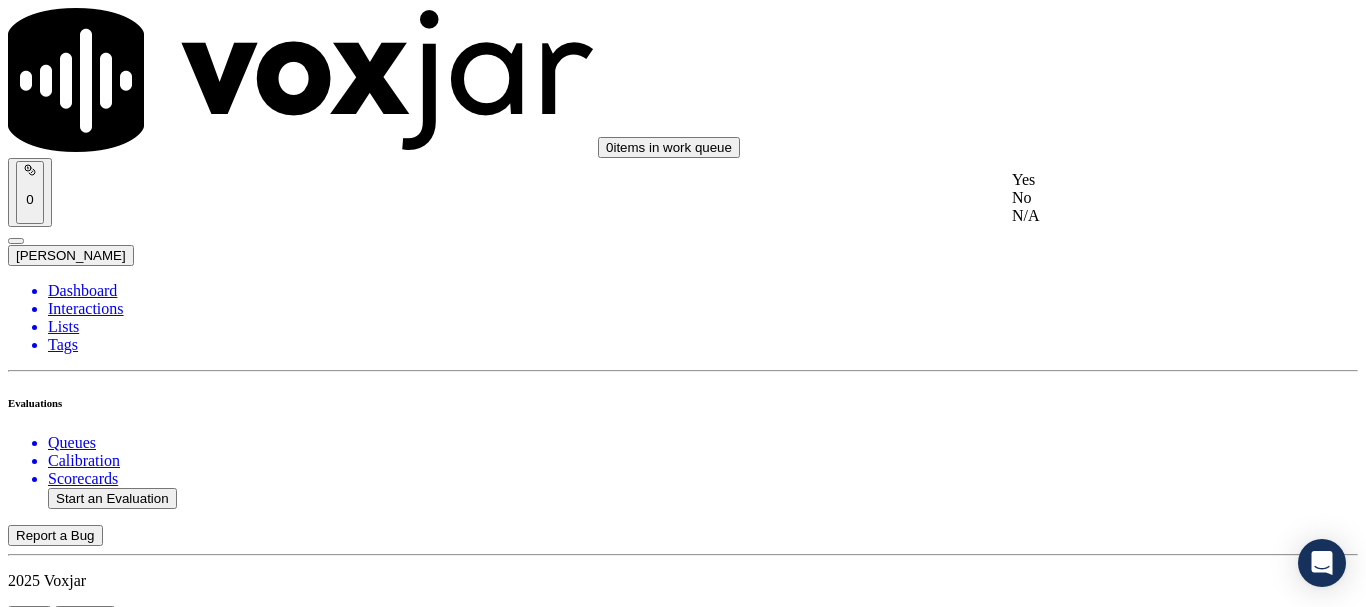 click on "Yes" at bounding box center [1139, 180] 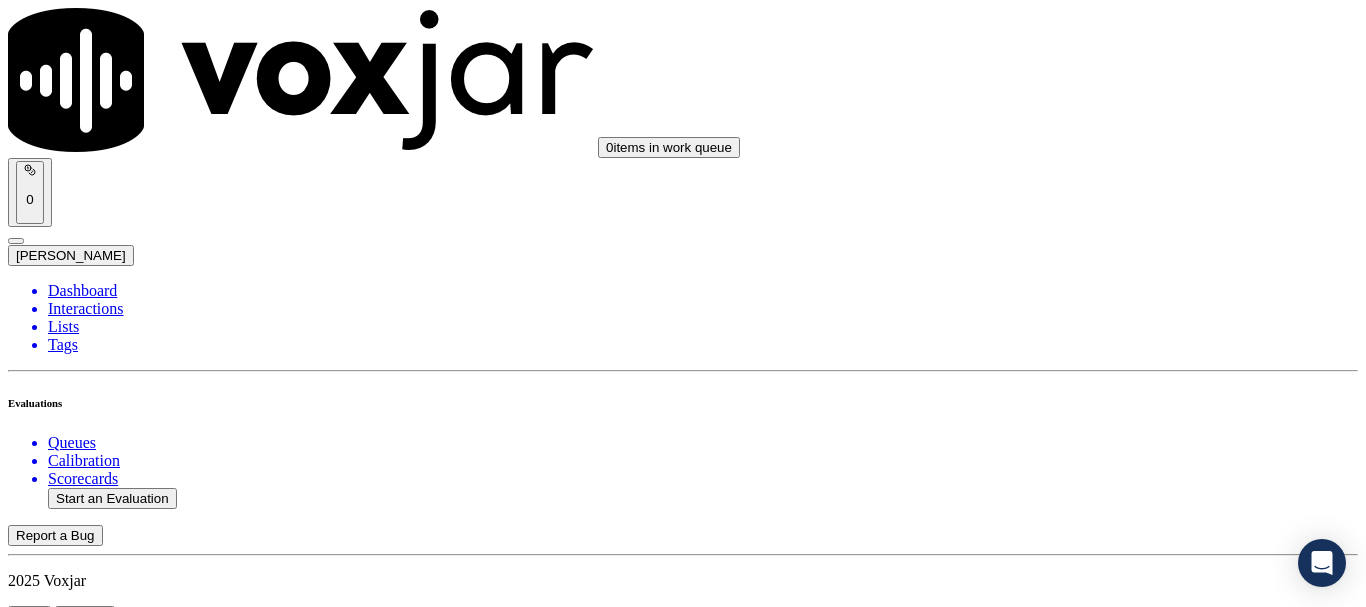 click on "Select an answer" at bounding box center (67, 2861) 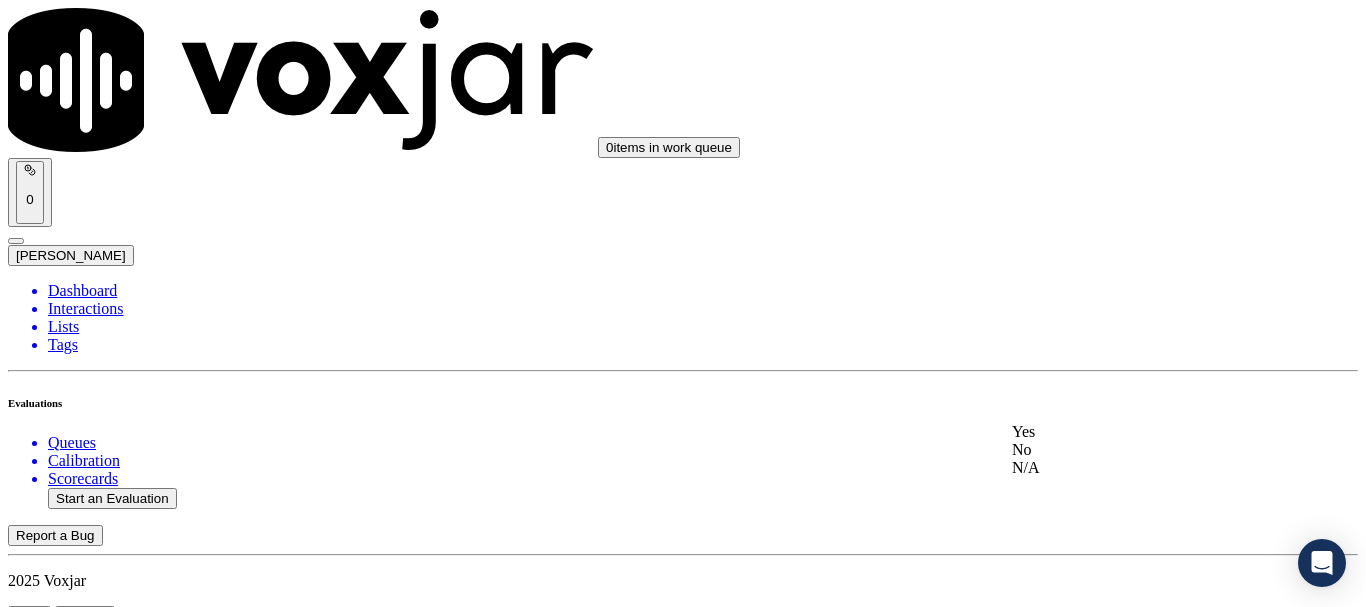 click on "Yes" at bounding box center (1139, 432) 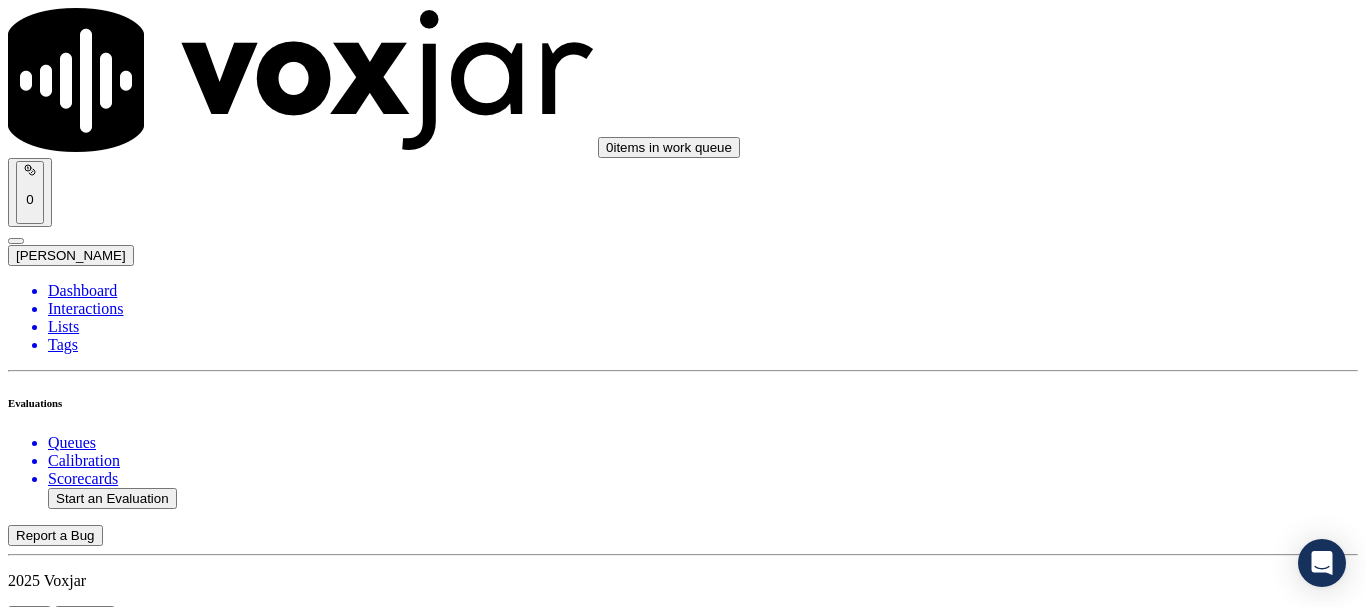 scroll, scrollTop: 1000, scrollLeft: 0, axis: vertical 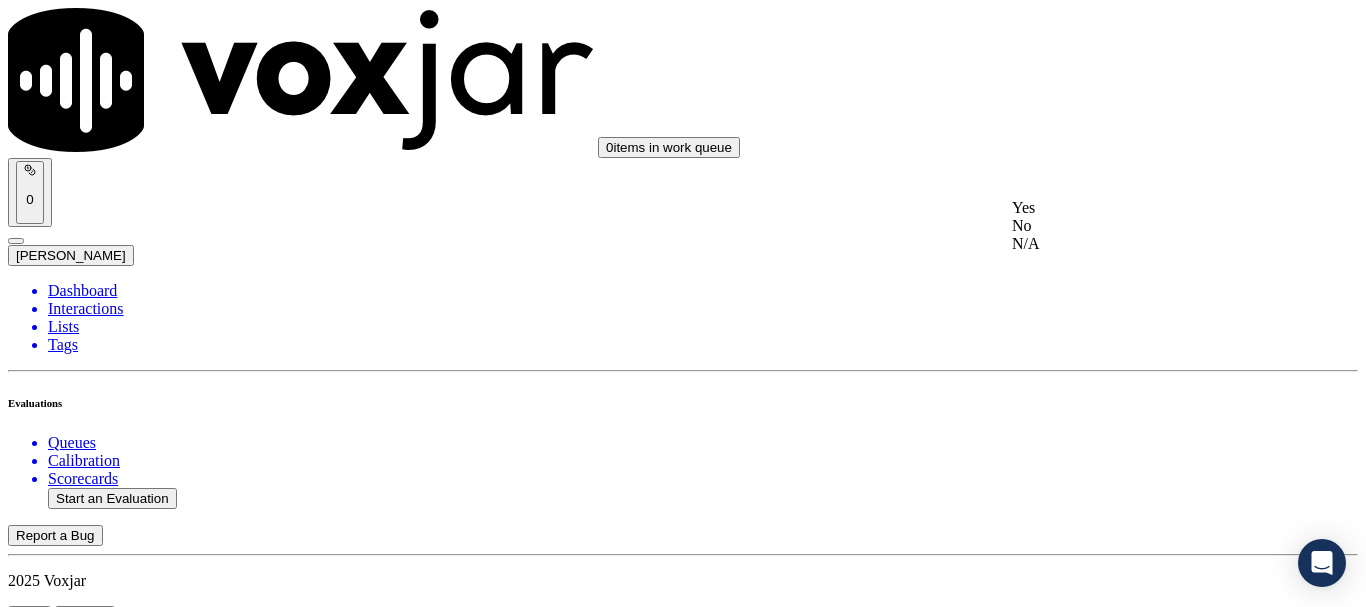 click on "N/A" 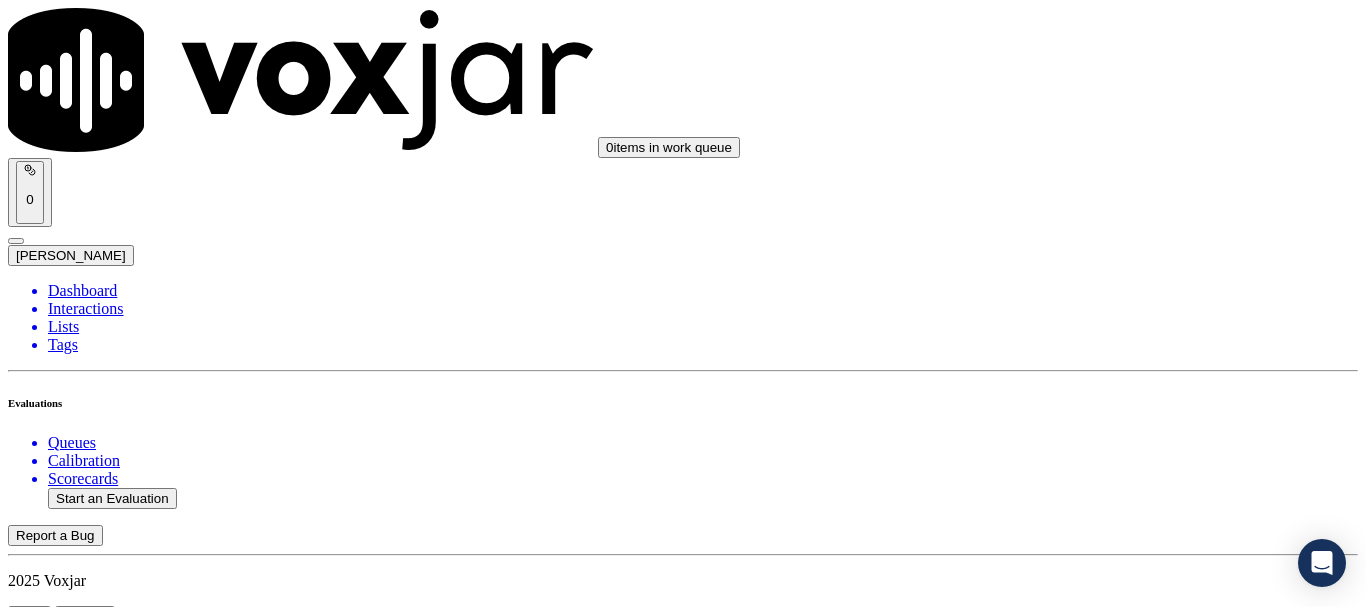 drag, startPoint x: 1085, startPoint y: 497, endPoint x: 1081, endPoint y: 538, distance: 41.19466 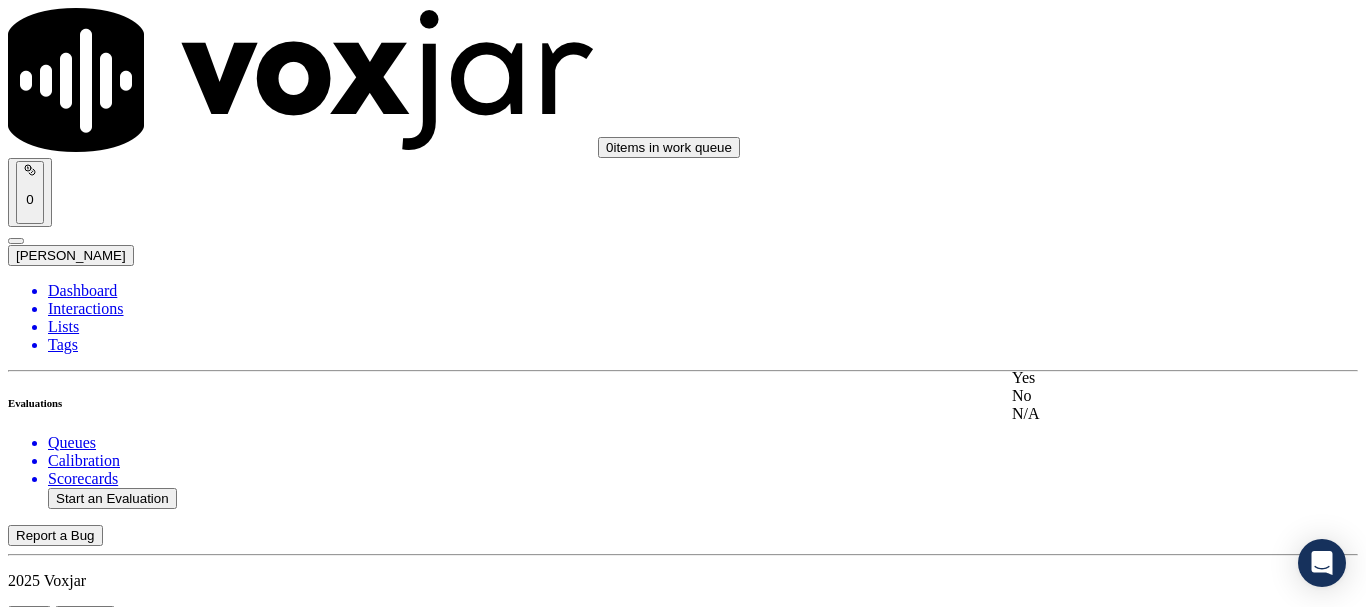 click on "N/A" 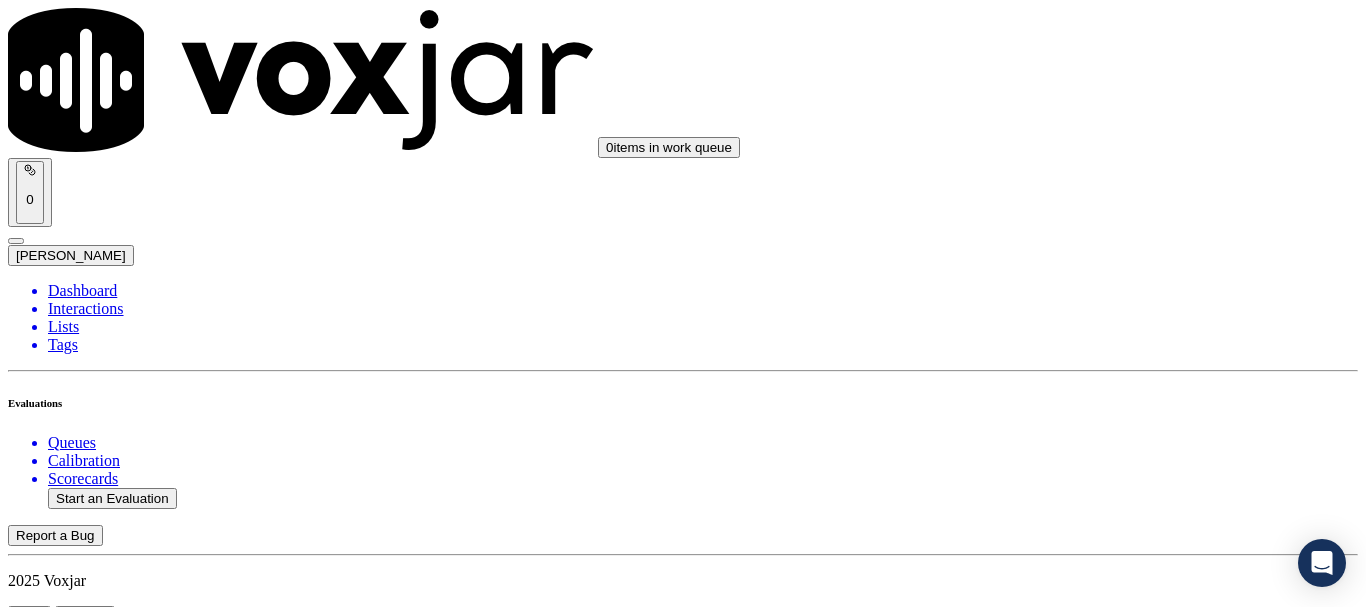 scroll, scrollTop: 1400, scrollLeft: 0, axis: vertical 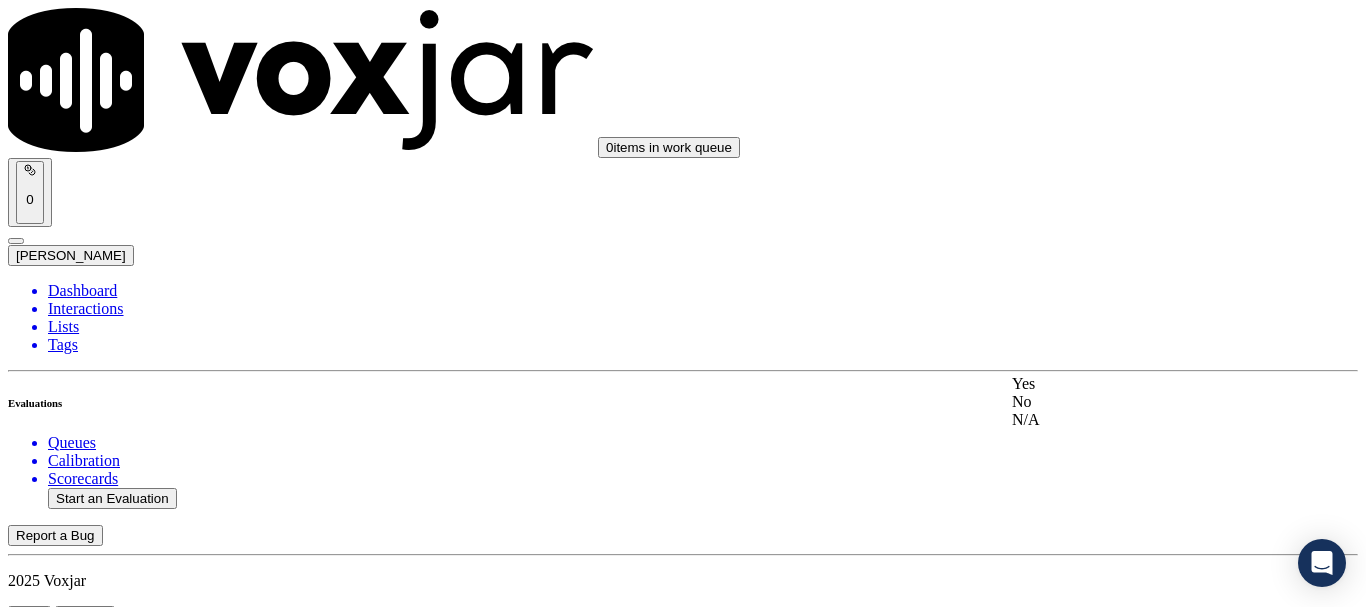 click on "Yes" at bounding box center [1139, 384] 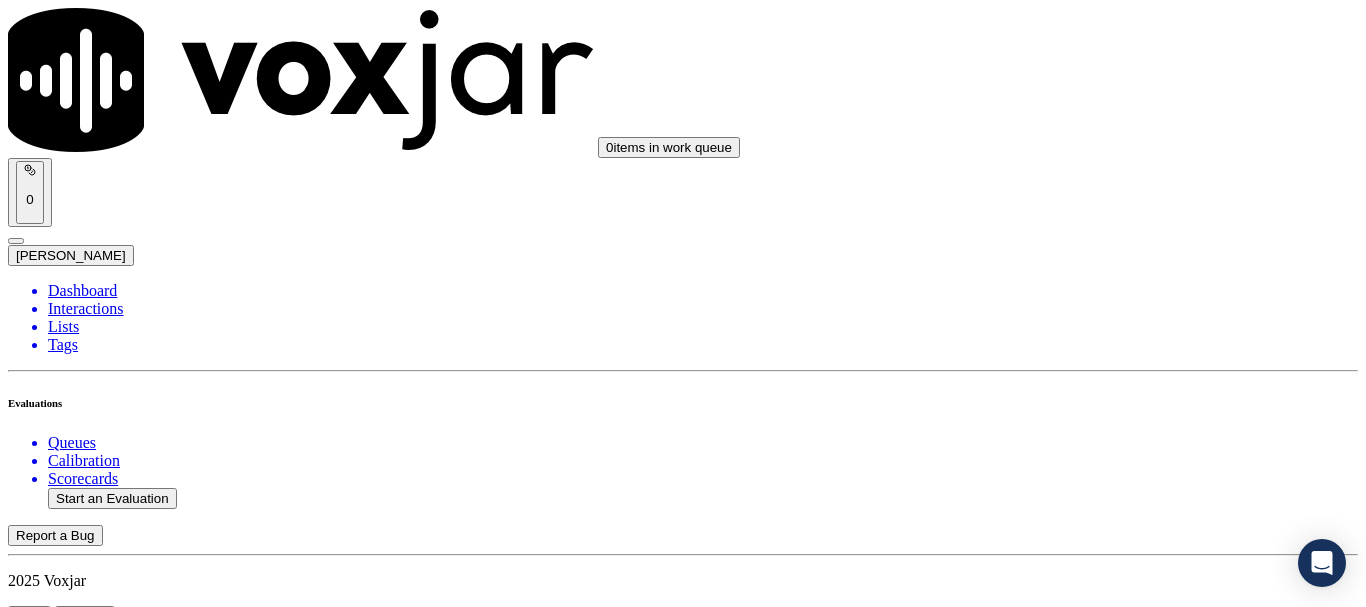 scroll, scrollTop: 1800, scrollLeft: 0, axis: vertical 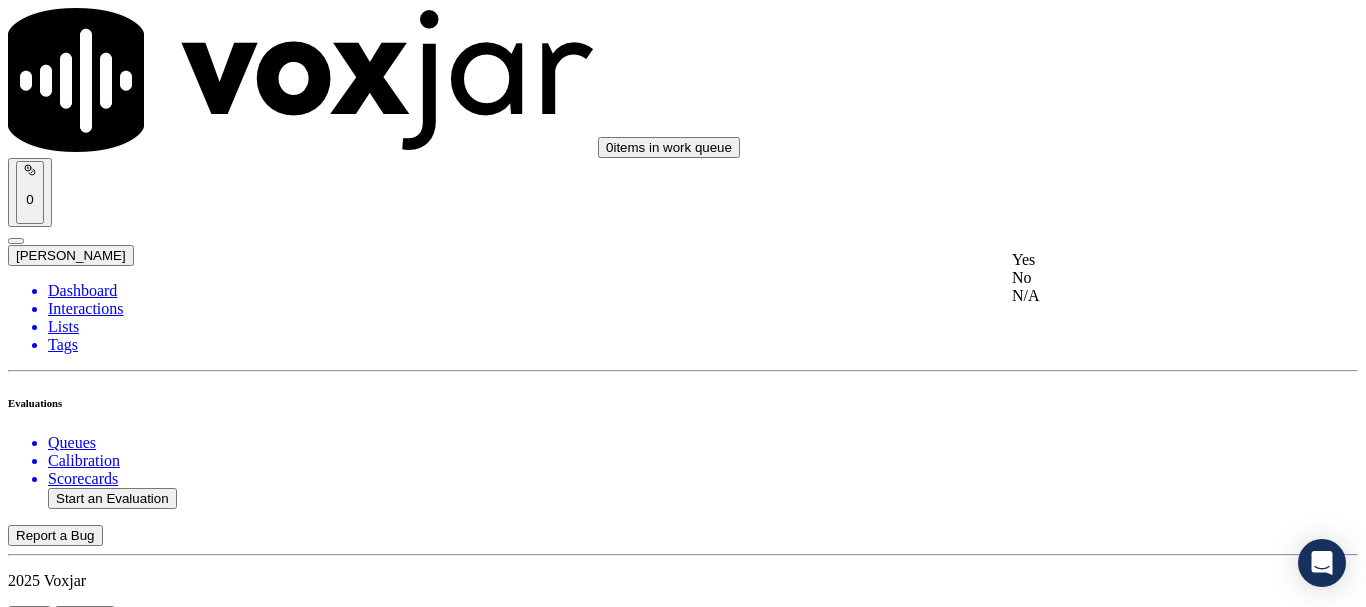 click on "Yes" at bounding box center [1139, 260] 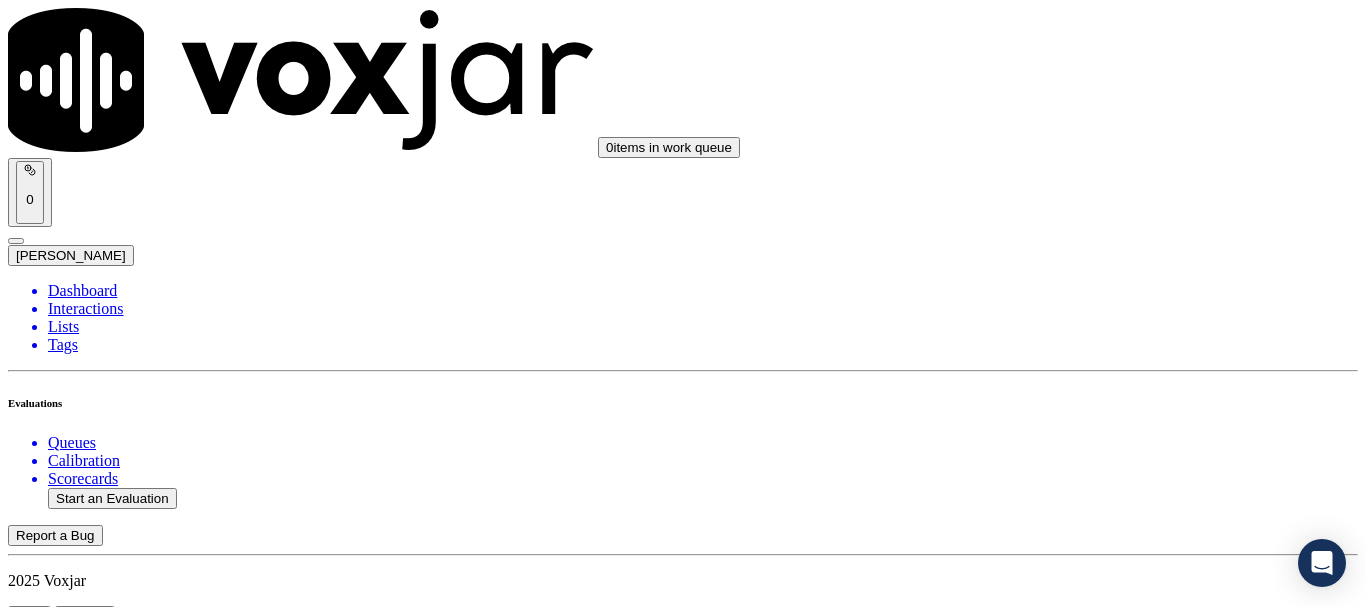 click on "Select an answer" at bounding box center [67, 4044] 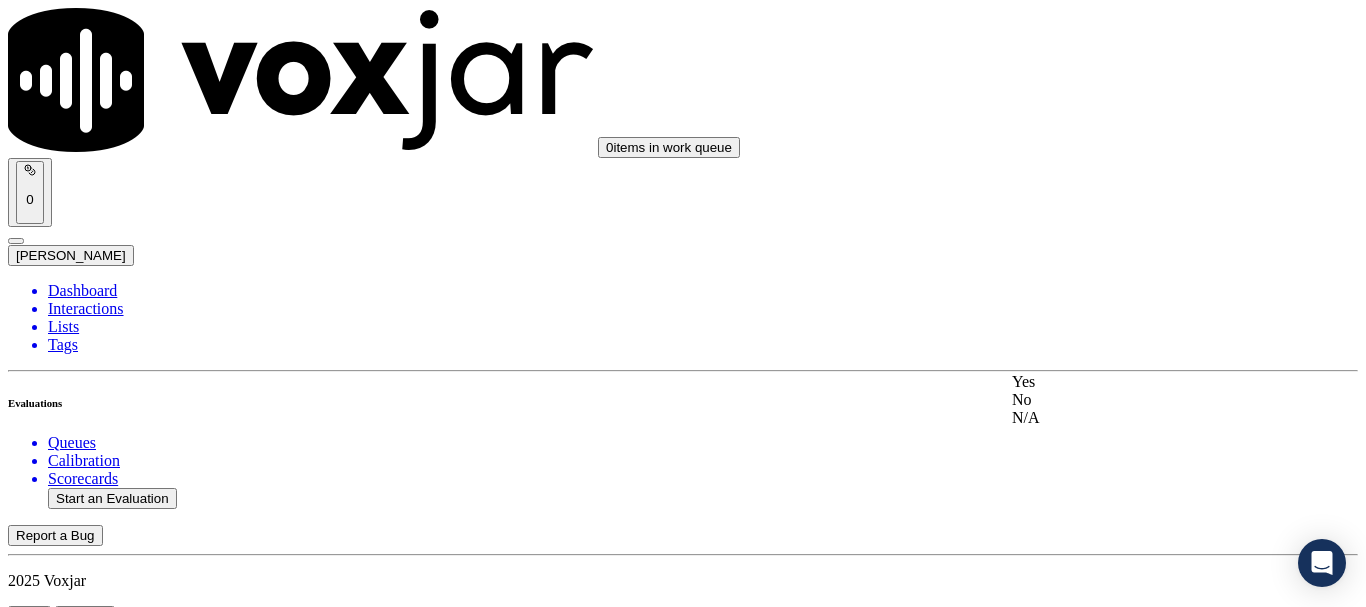 click on "Yes" at bounding box center (1139, 382) 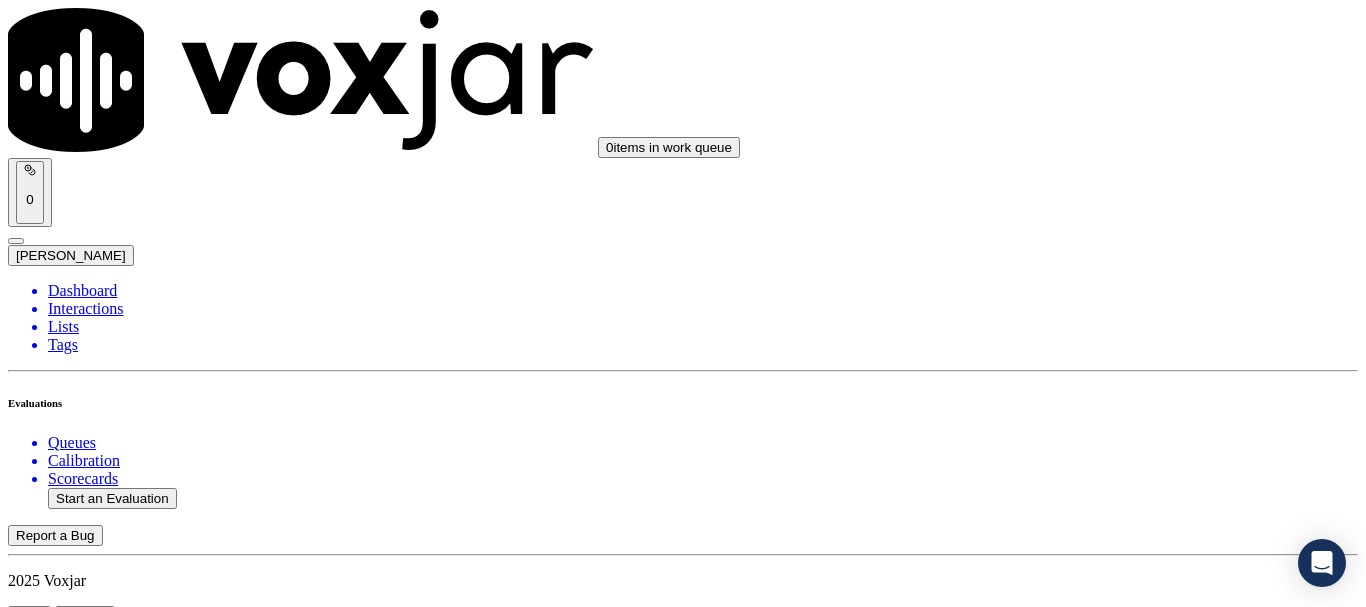 scroll, scrollTop: 2200, scrollLeft: 0, axis: vertical 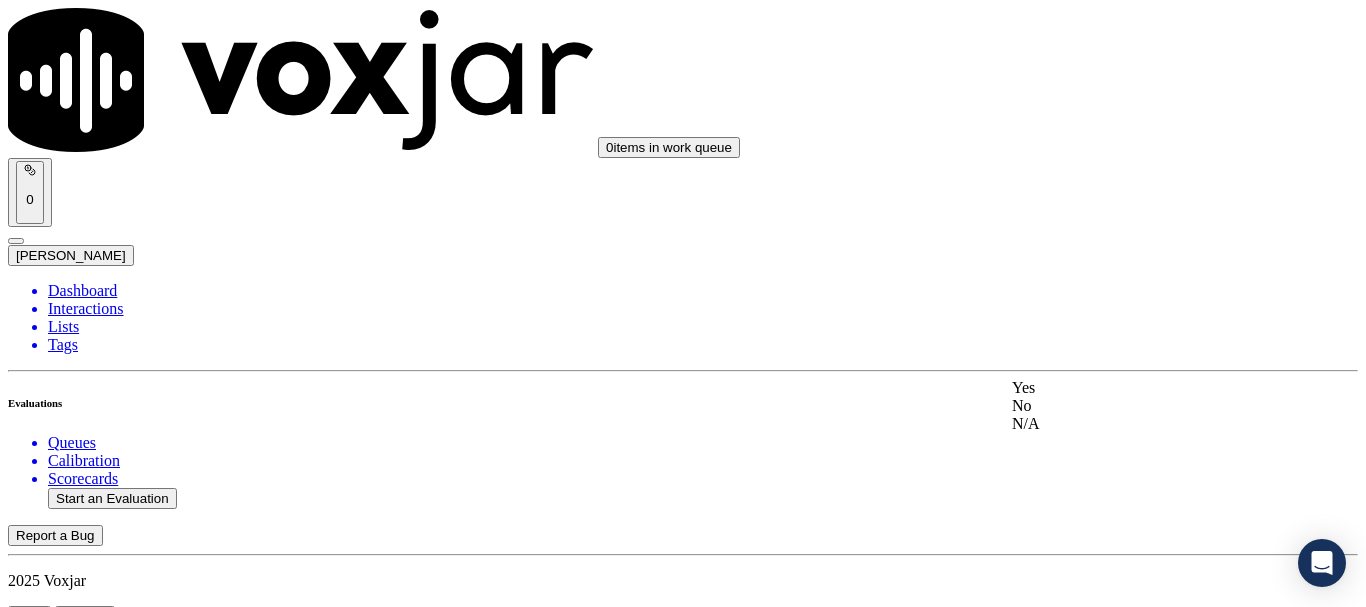 click on "Yes" at bounding box center (1139, 388) 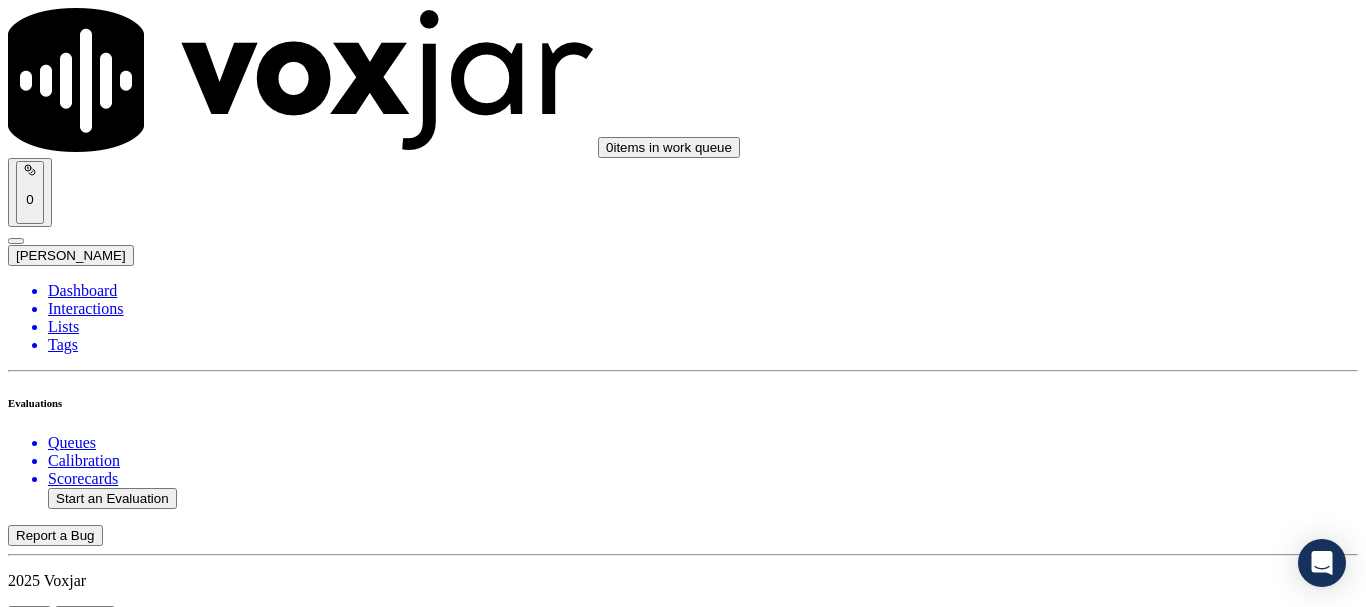 scroll, scrollTop: 2700, scrollLeft: 0, axis: vertical 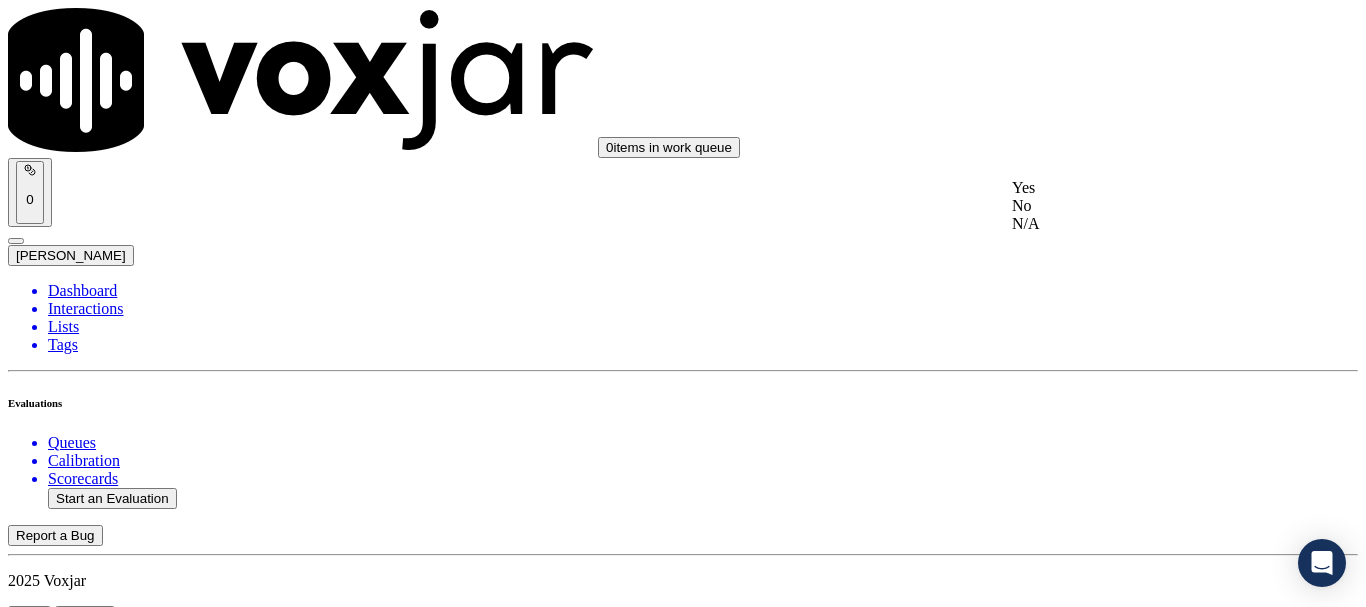 click on "Yes   No     N/A" at bounding box center (1139, 206) 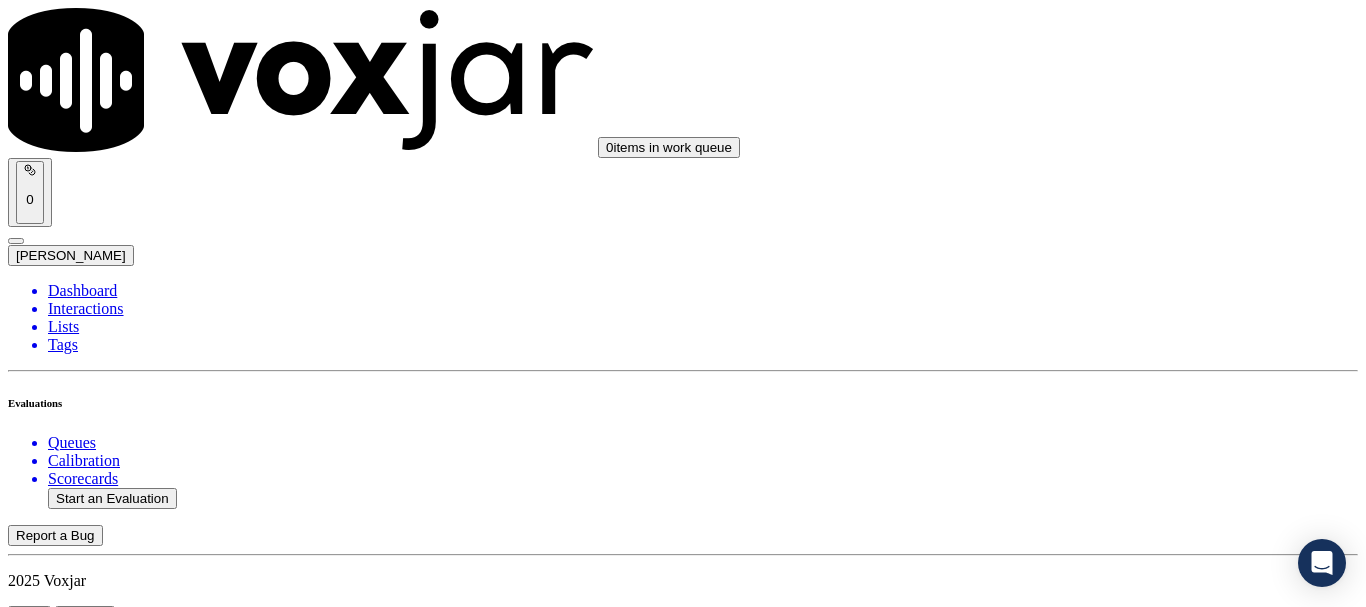 scroll, scrollTop: 3100, scrollLeft: 0, axis: vertical 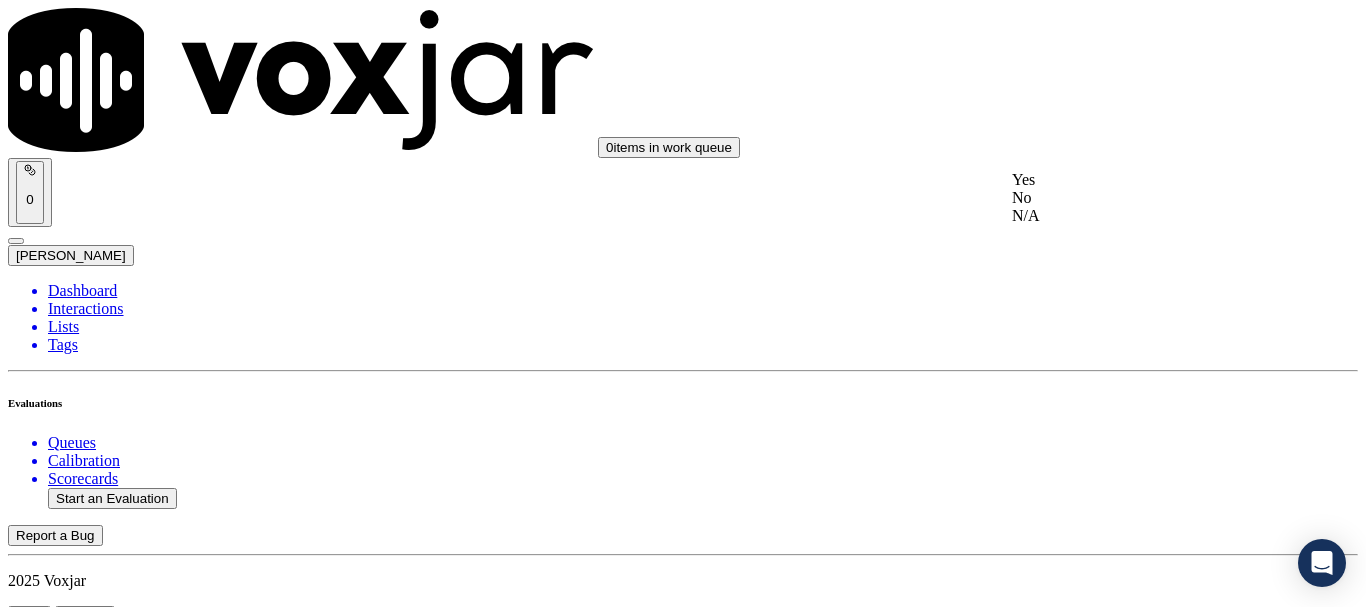 click on "Yes" at bounding box center (1139, 180) 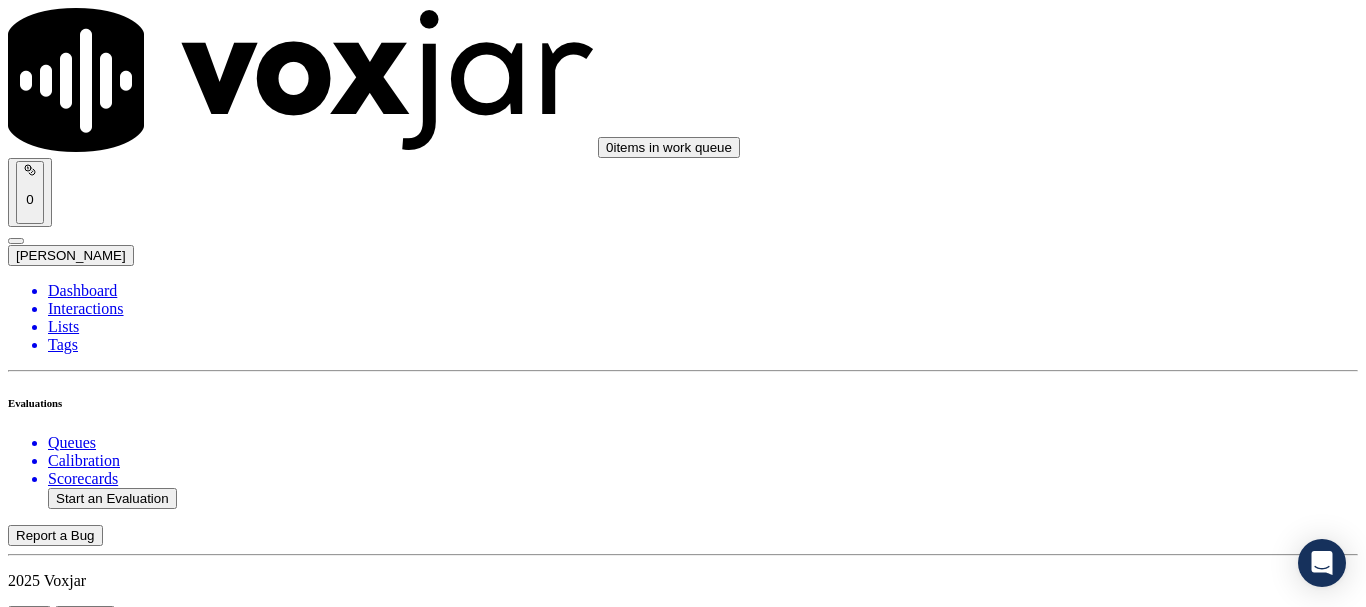 click on "Select an answer" at bounding box center [67, 5067] 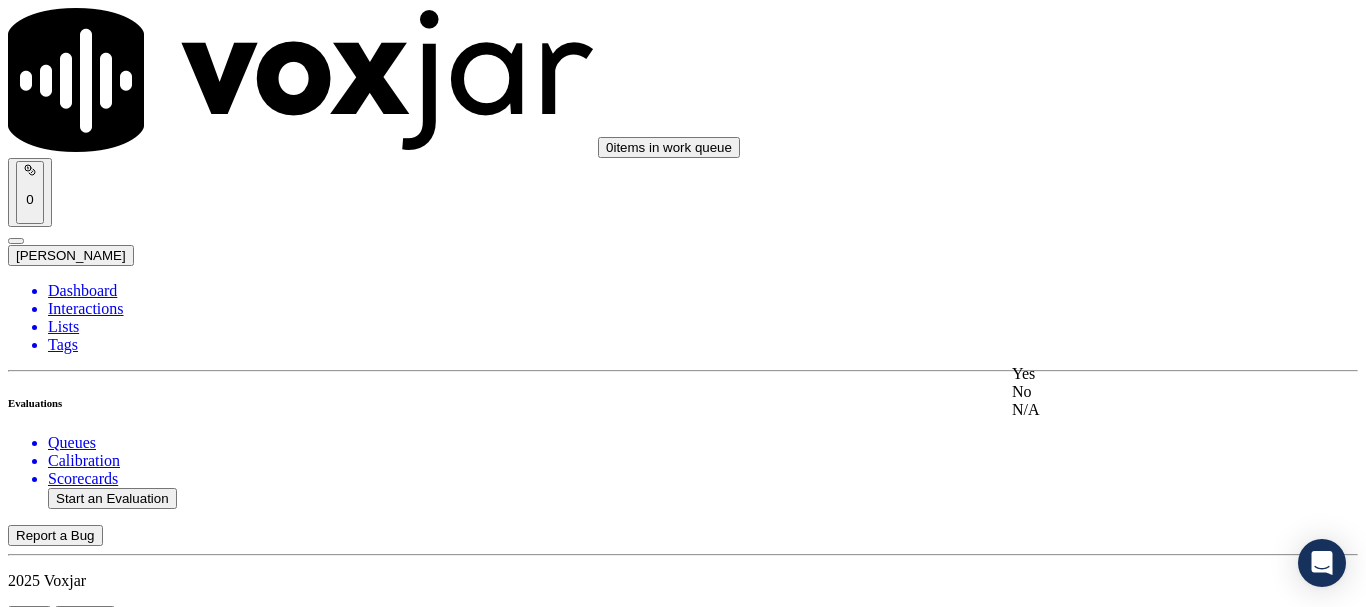 click on "Yes" at bounding box center [1139, 374] 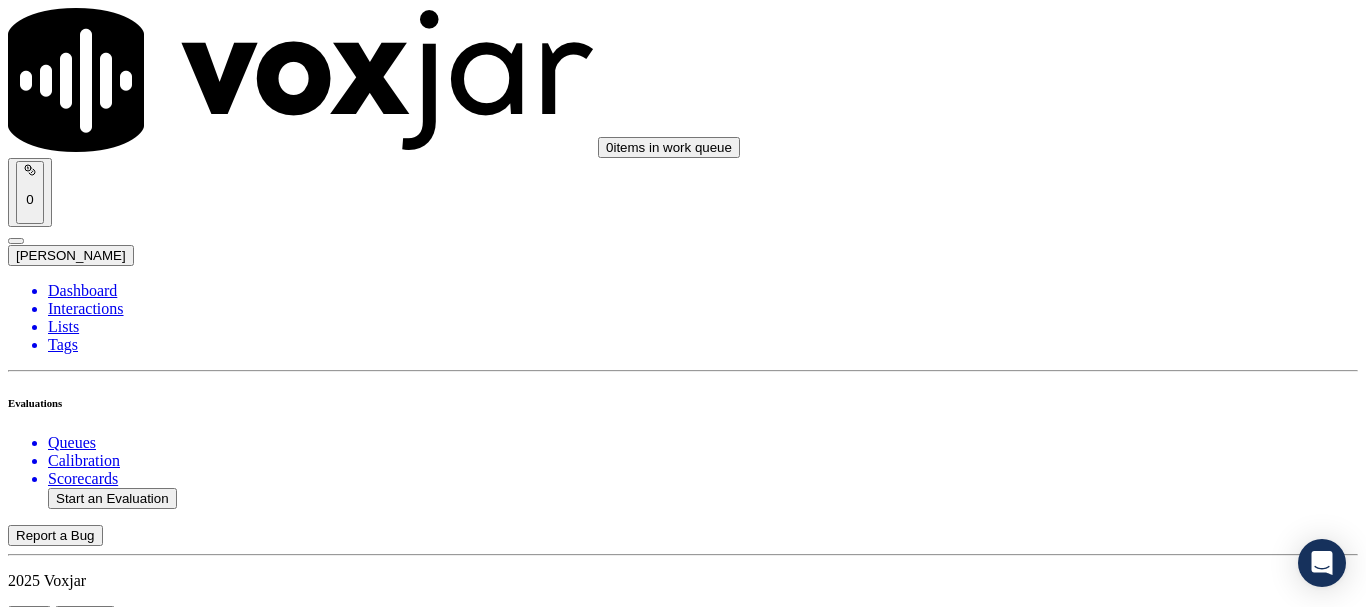 scroll, scrollTop: 3600, scrollLeft: 0, axis: vertical 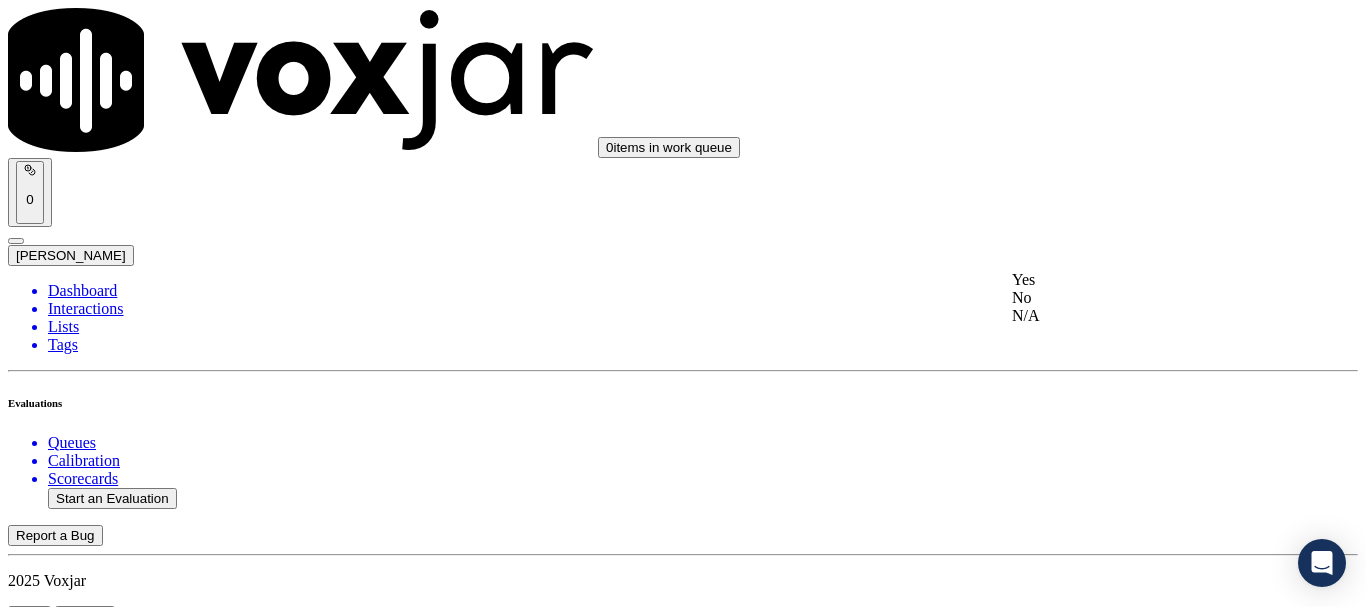 click on "Yes" at bounding box center [1139, 280] 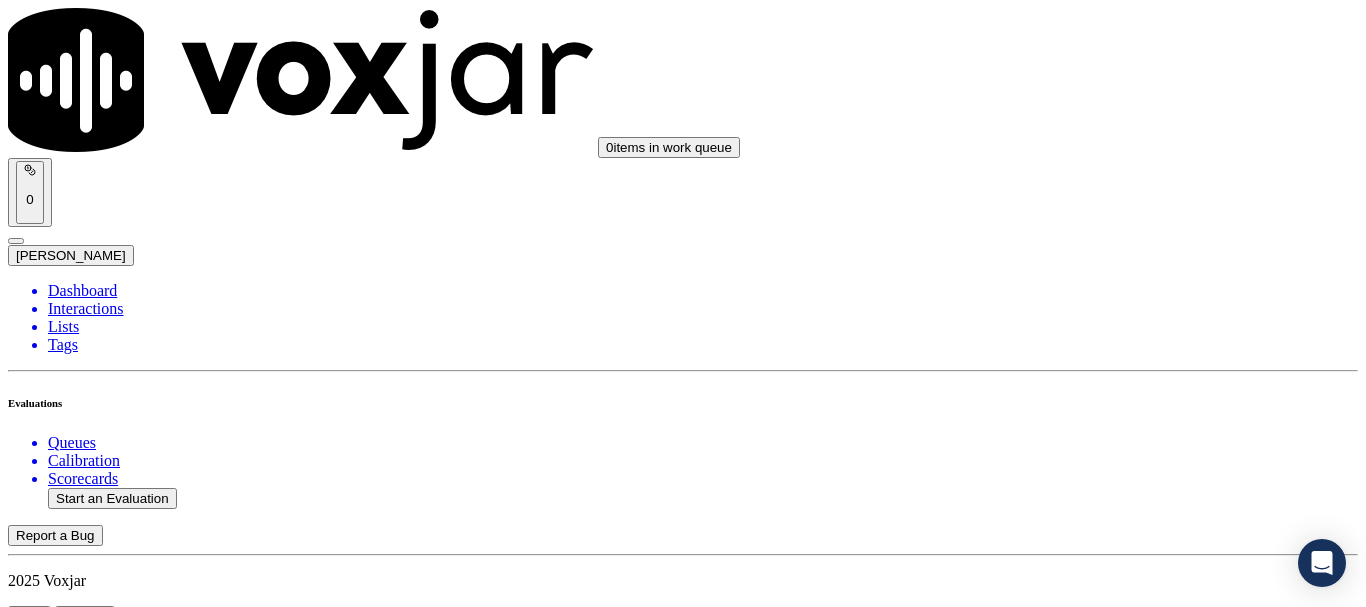 click on "Select an answer" at bounding box center [67, 5540] 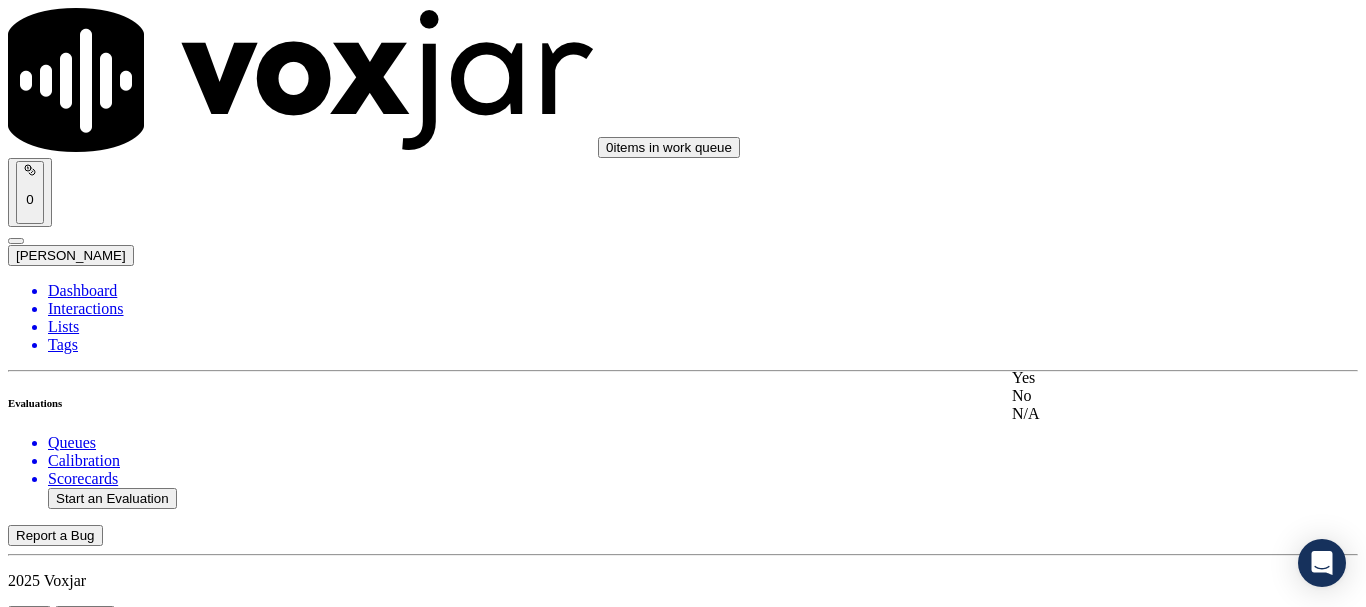 click on "Yes" at bounding box center [1139, 378] 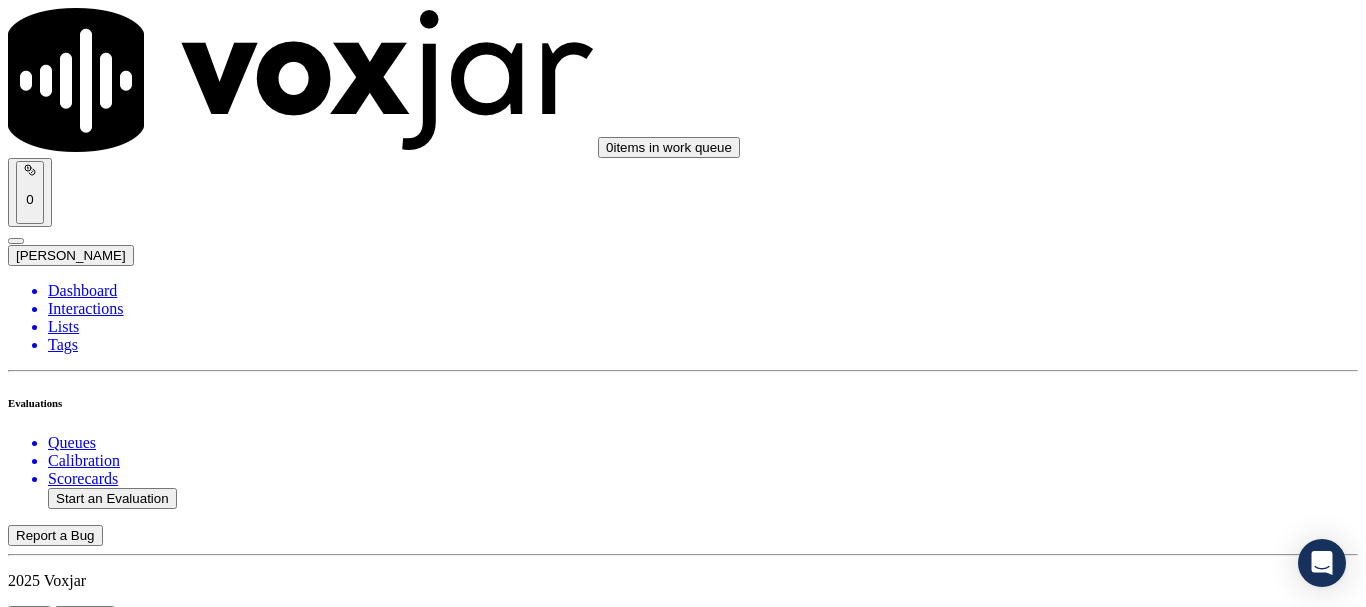 scroll, scrollTop: 4000, scrollLeft: 0, axis: vertical 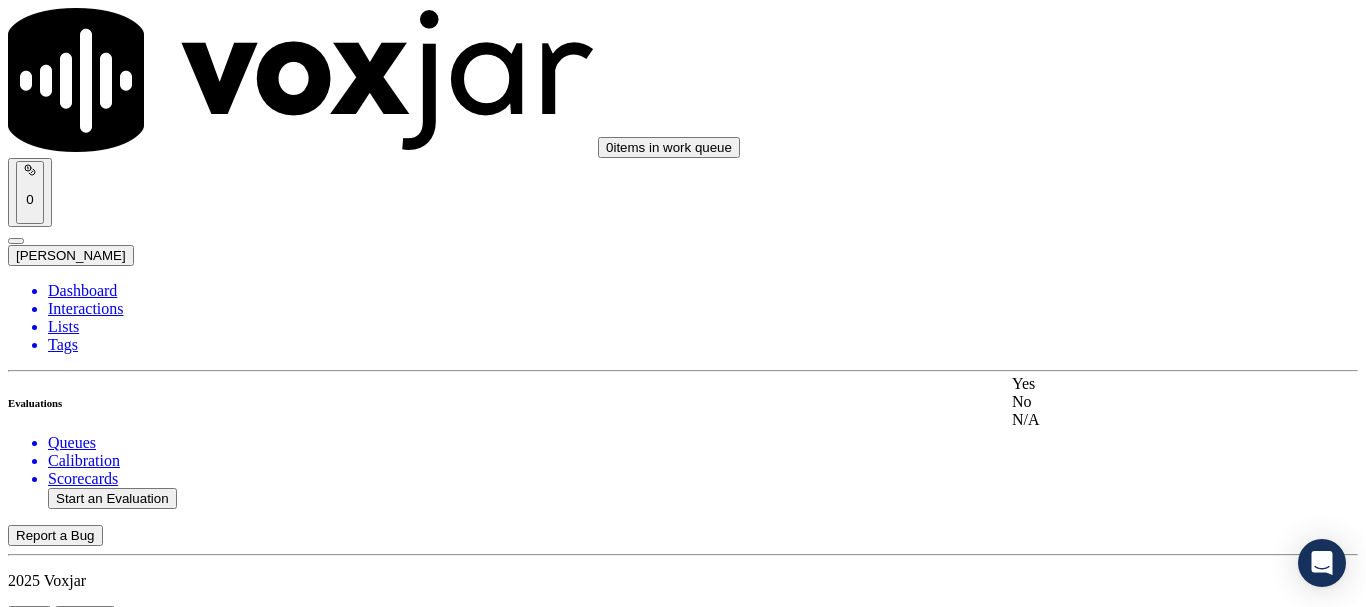 click on "Yes" at bounding box center [1139, 384] 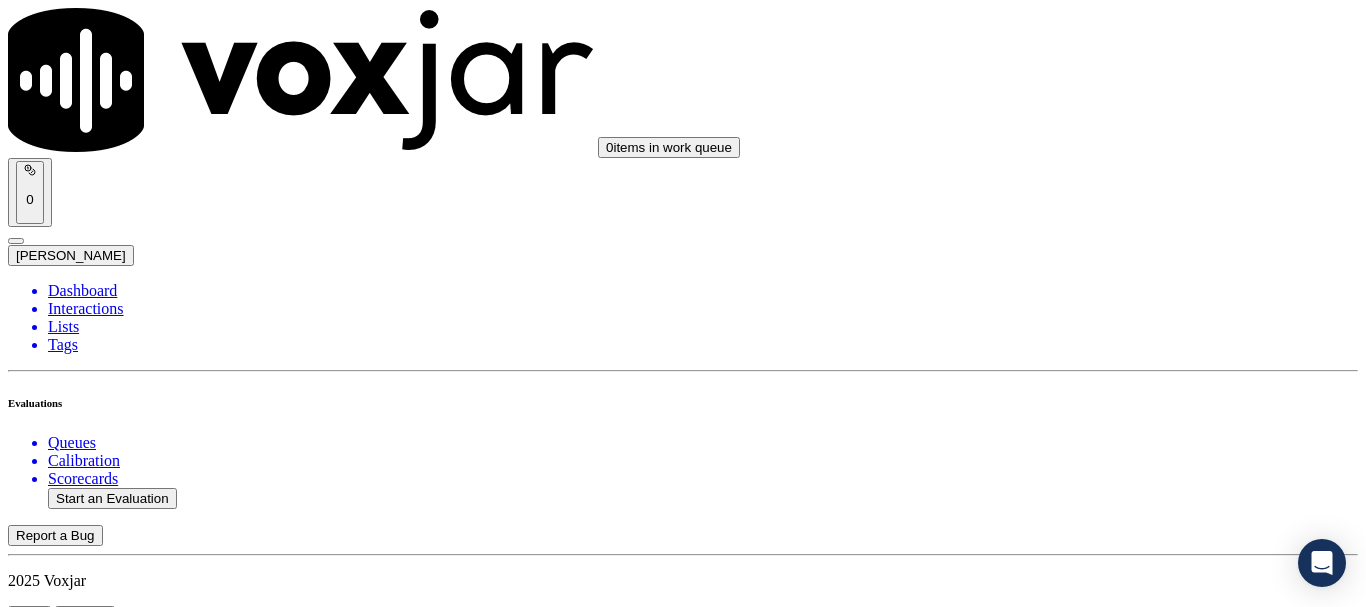 scroll, scrollTop: 4500, scrollLeft: 0, axis: vertical 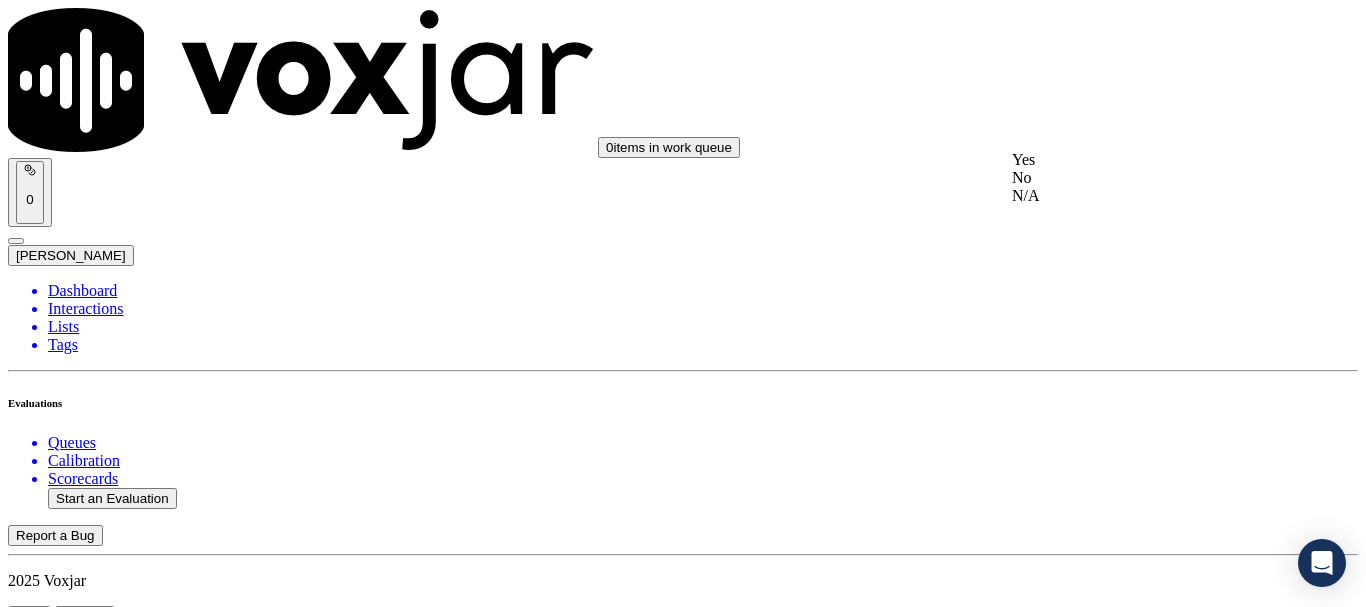 click on "Yes" at bounding box center (1139, 160) 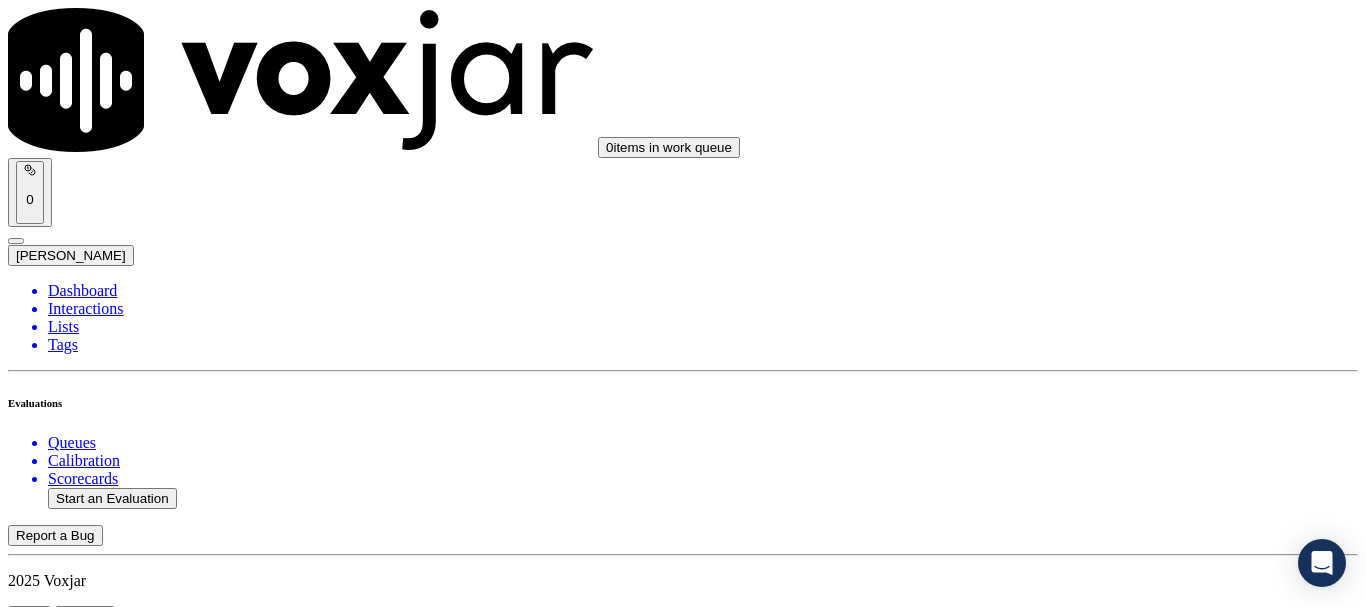 click on "Select an answer" at bounding box center [67, 6263] 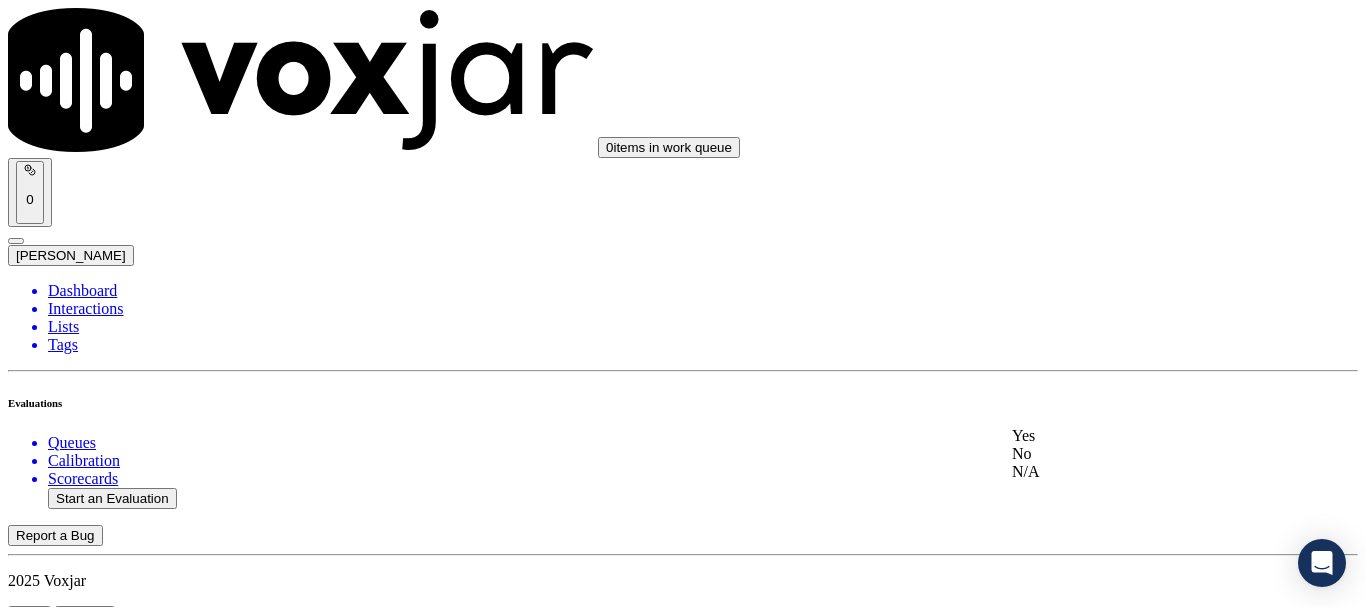 click on "Yes" at bounding box center [1139, 436] 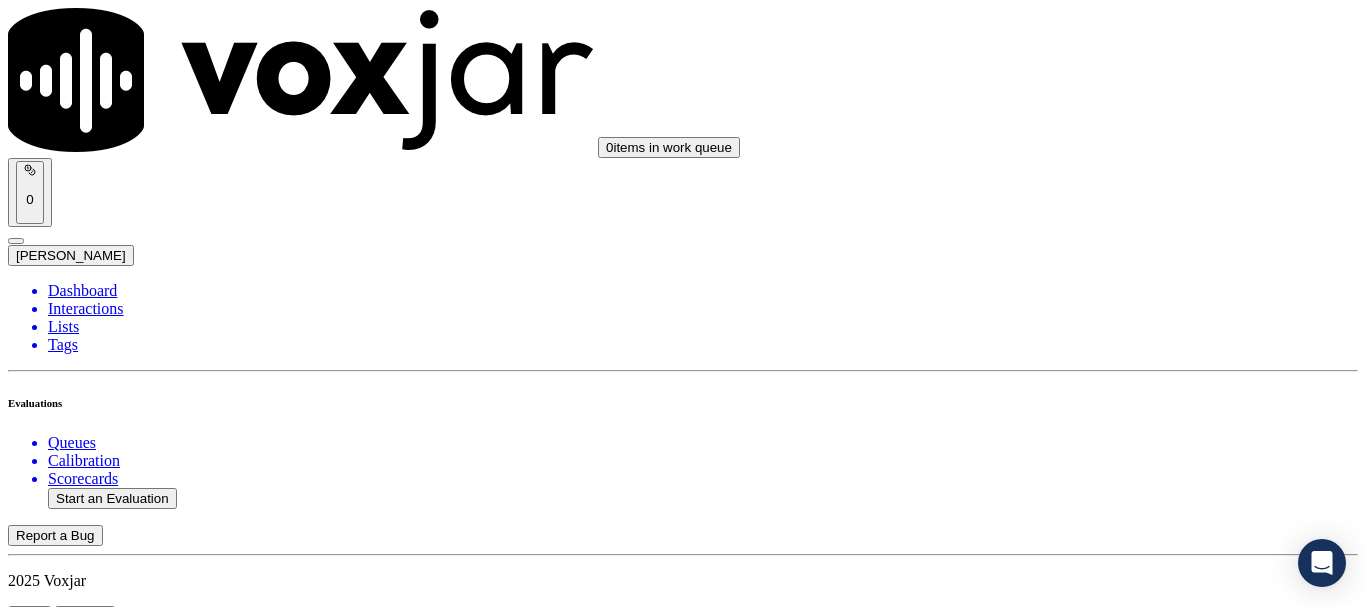 scroll, scrollTop: 4900, scrollLeft: 0, axis: vertical 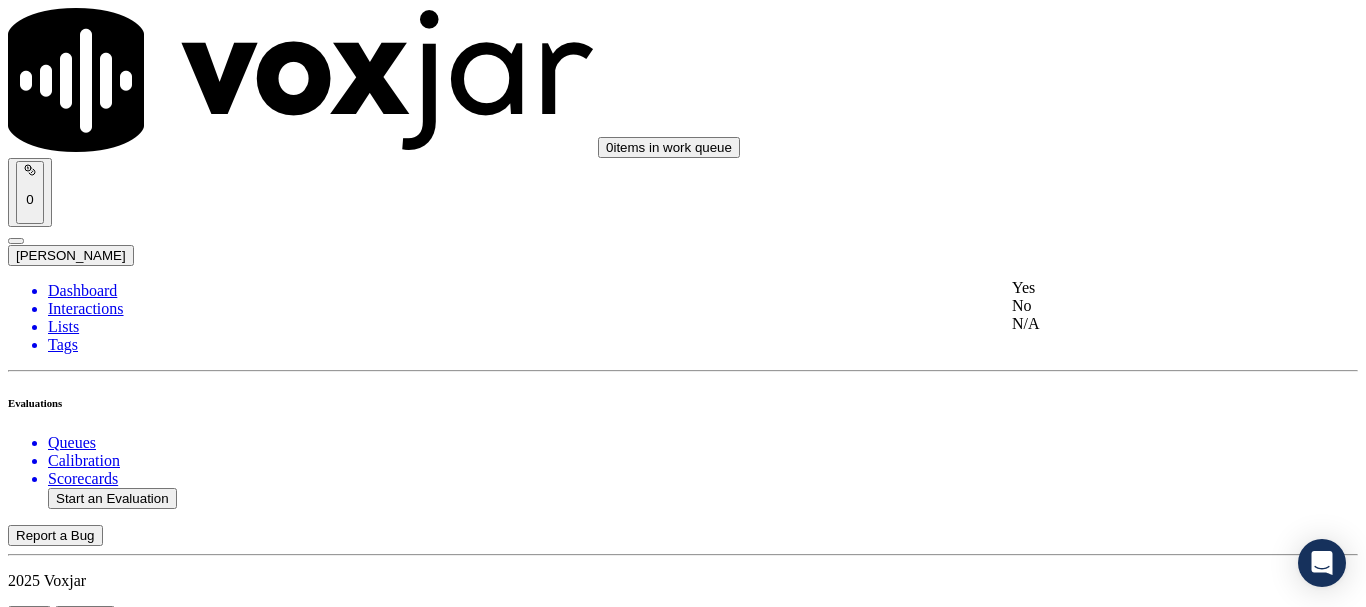 drag, startPoint x: 1098, startPoint y: 268, endPoint x: 1123, endPoint y: 457, distance: 190.64627 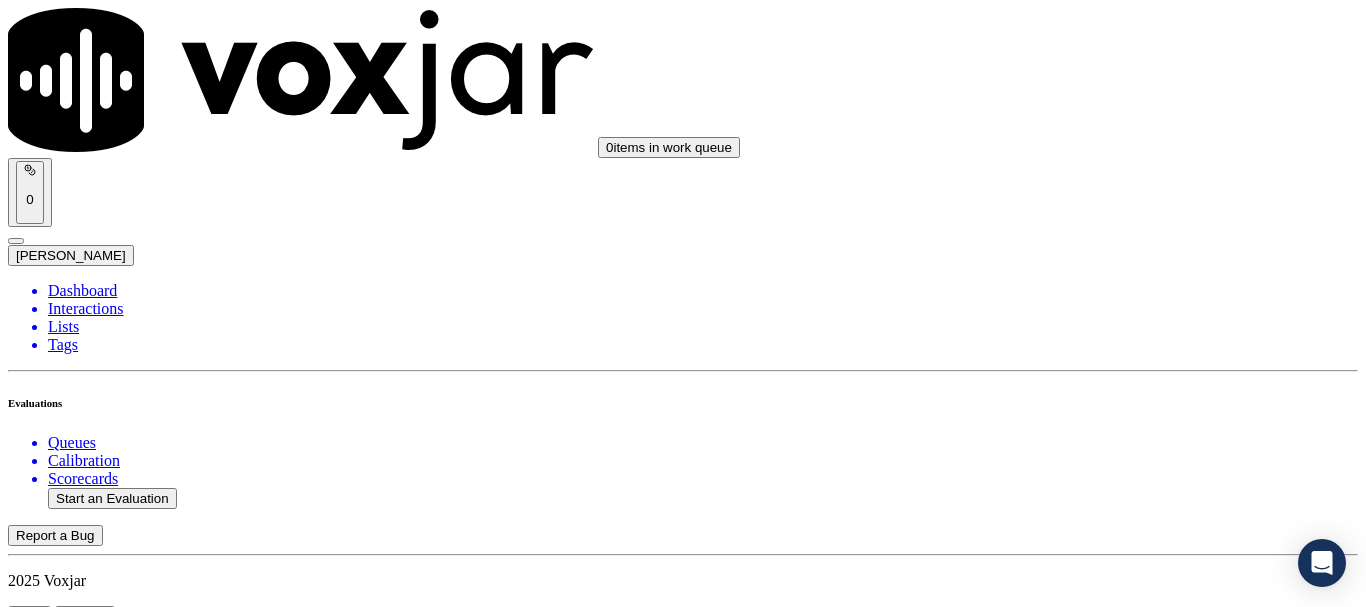 scroll, scrollTop: 5400, scrollLeft: 0, axis: vertical 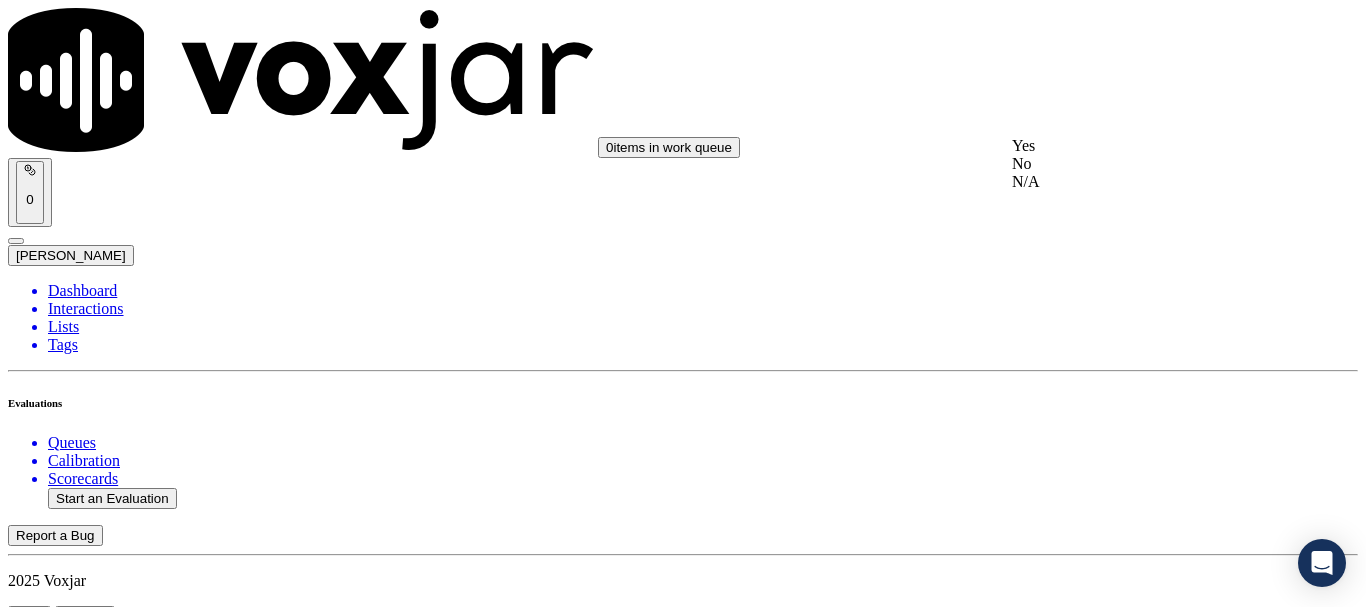 click on "Yes" at bounding box center [1139, 146] 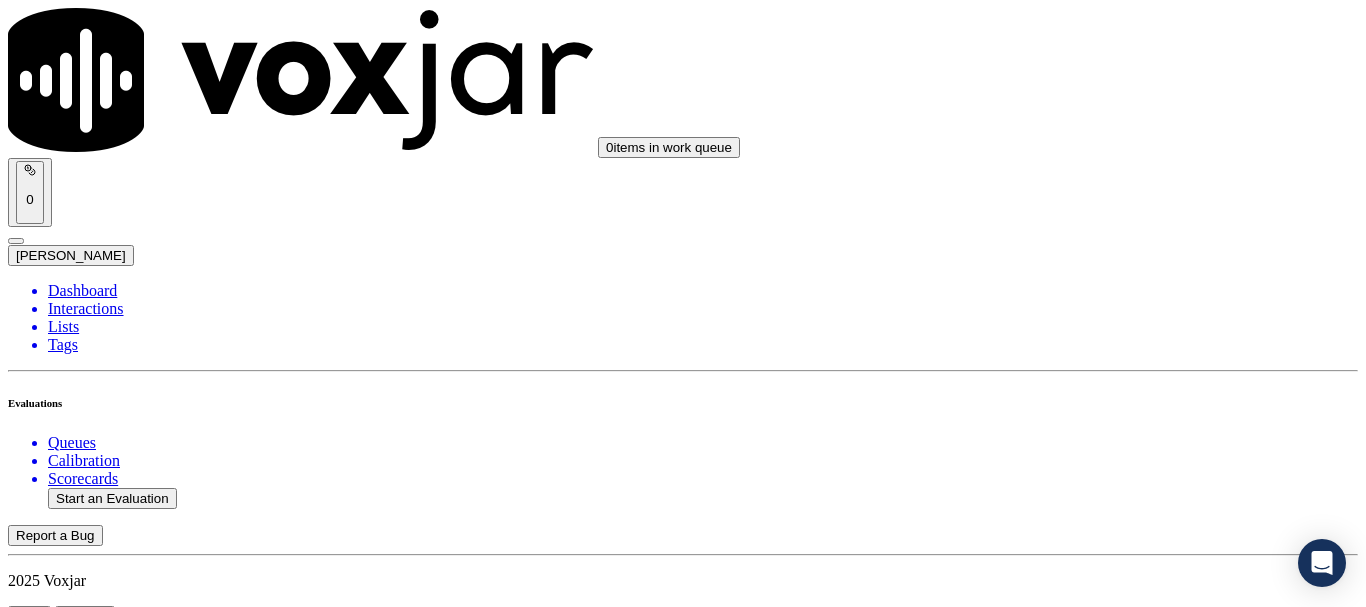 click on "Select an answer" at bounding box center (67, 7036) 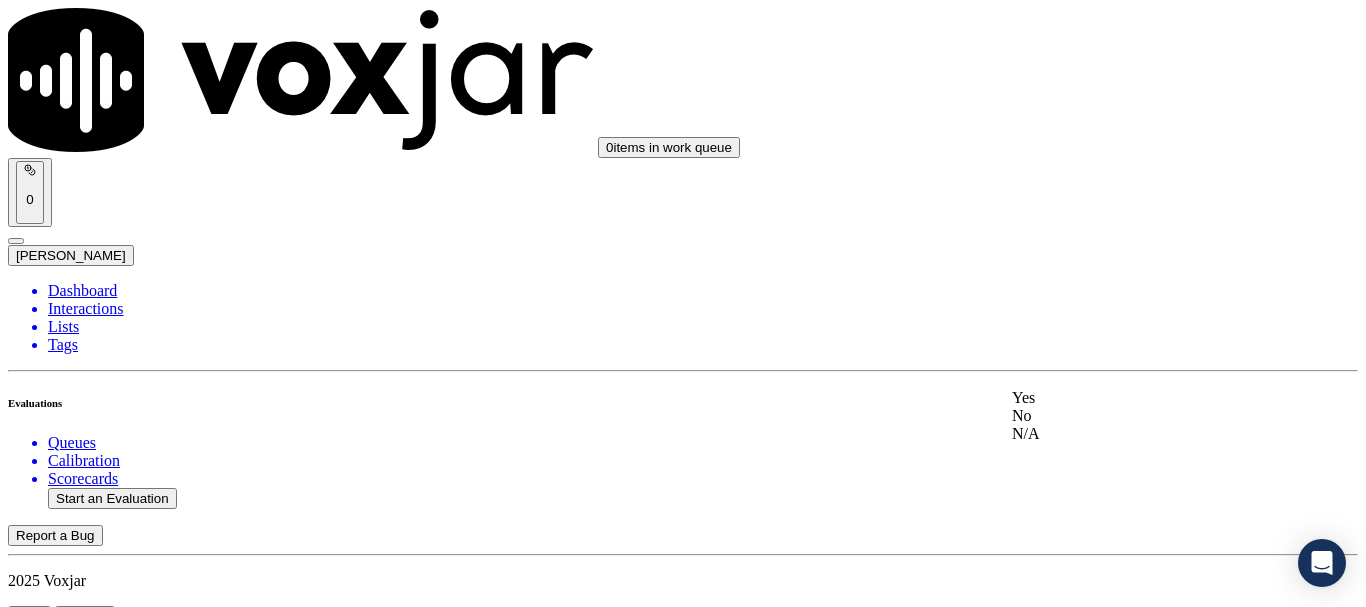 click on "Yes" at bounding box center [1139, 398] 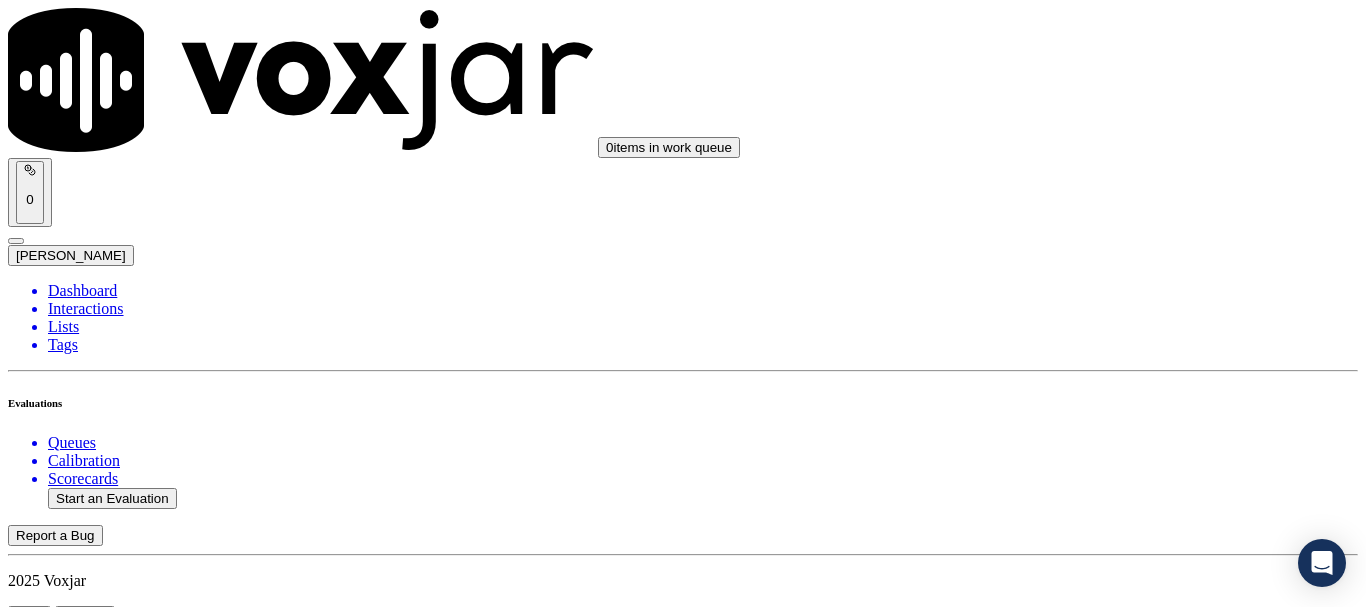 scroll, scrollTop: 5694, scrollLeft: 0, axis: vertical 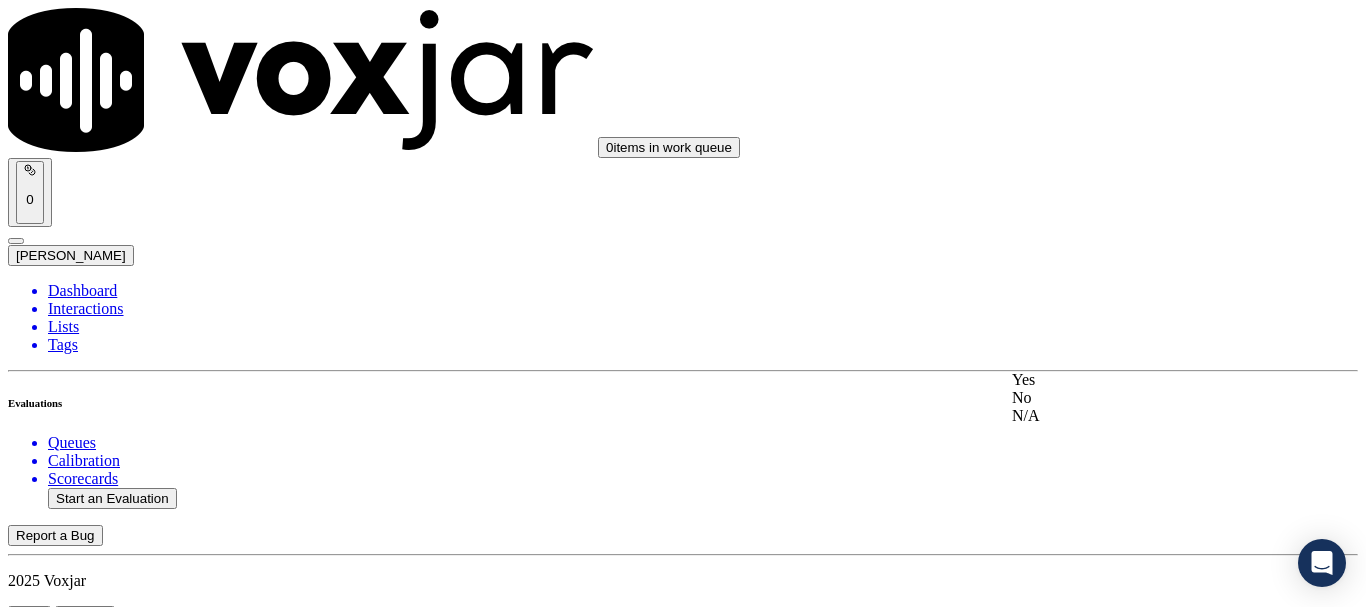 click on "Yes" at bounding box center [1139, 380] 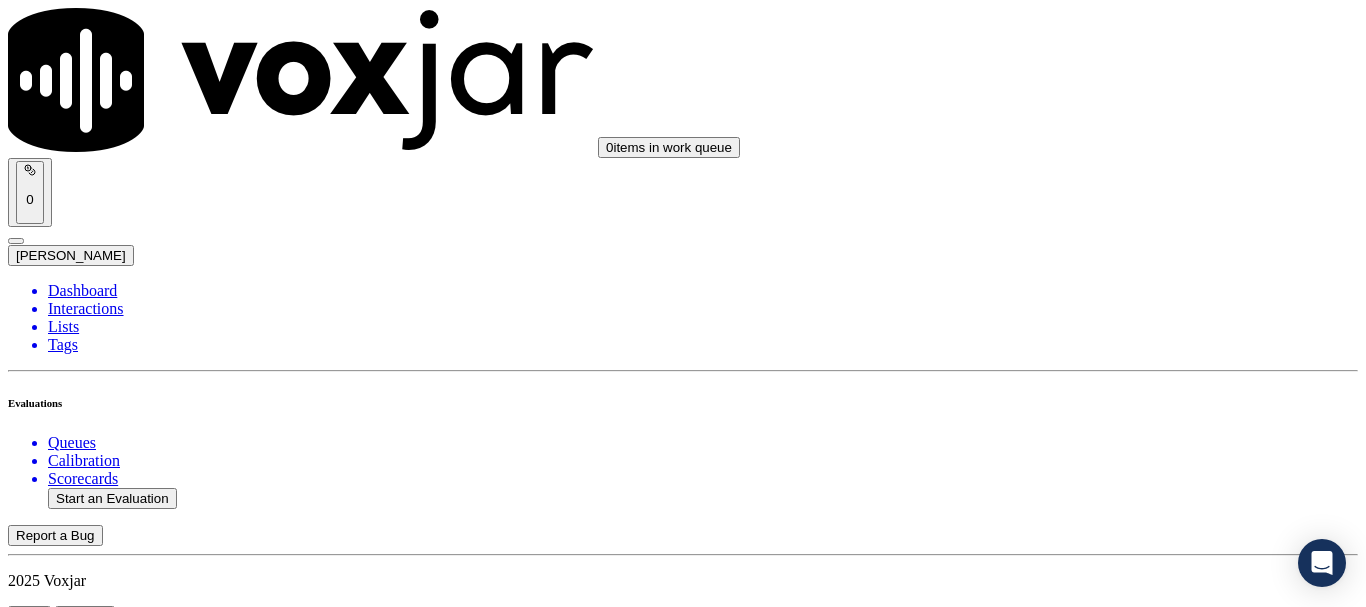 click on "Submit Scores" at bounding box center (59, 7345) 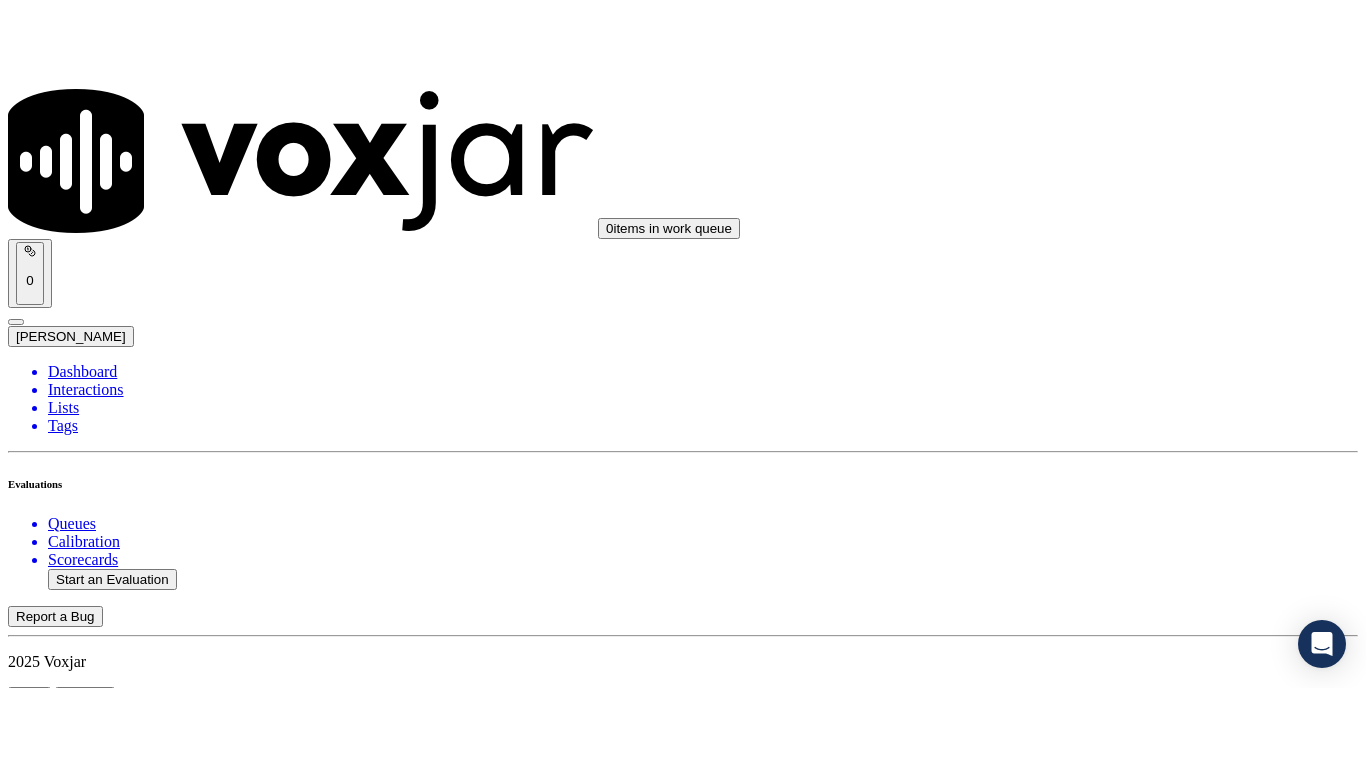 scroll, scrollTop: 175, scrollLeft: 0, axis: vertical 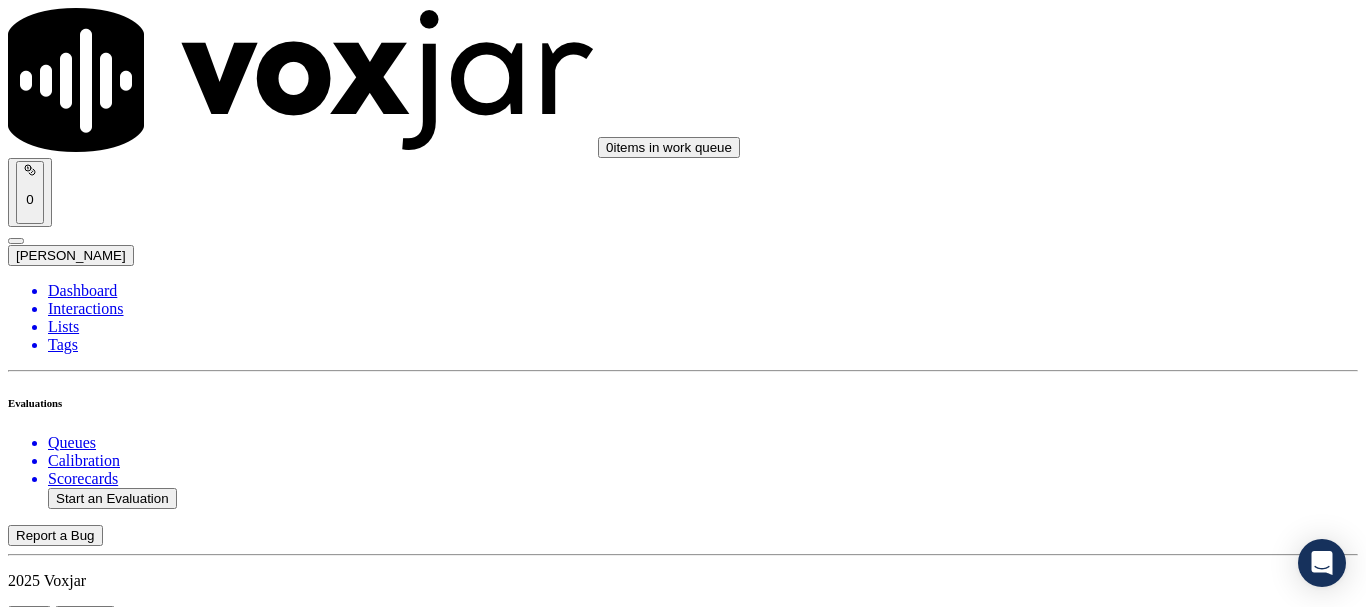 click on "Sale Interaction" 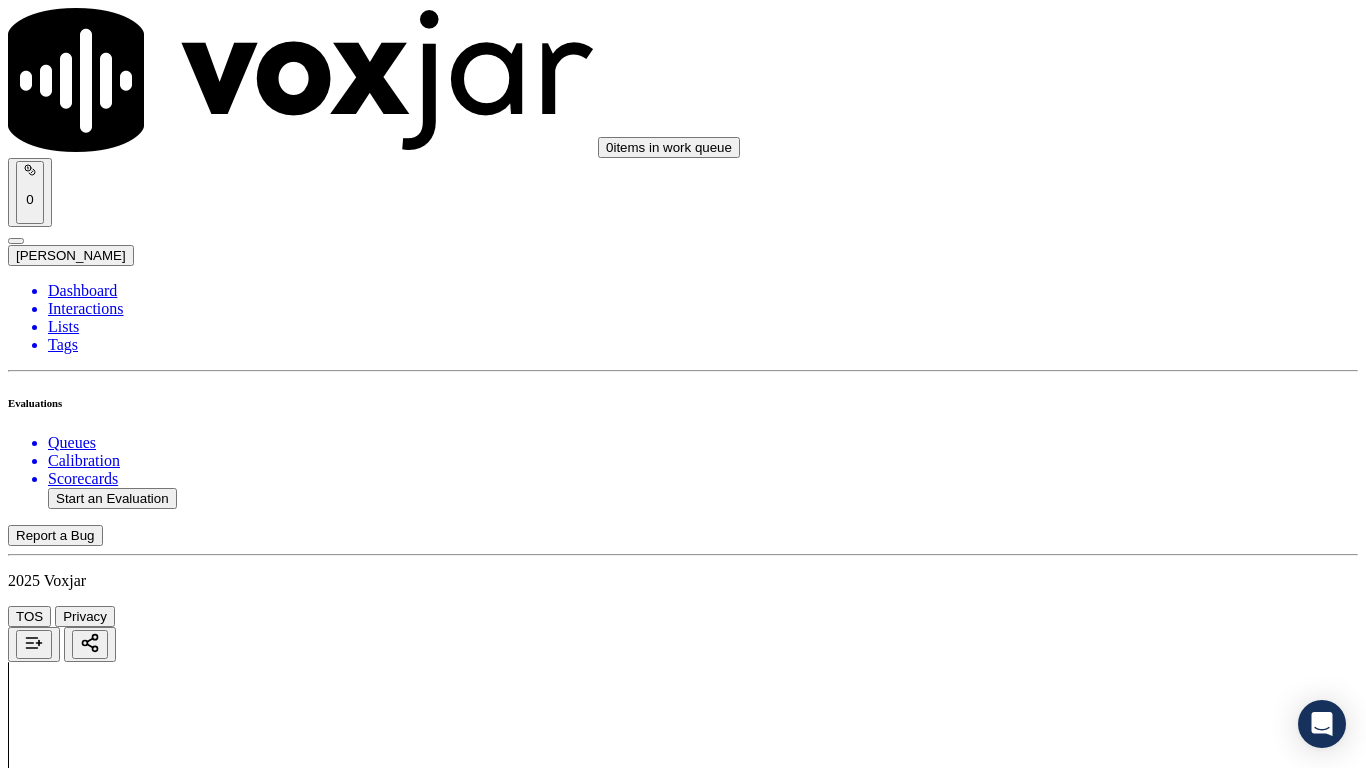 click on "Upload interaction to start evaluation" at bounding box center (124, 2674) 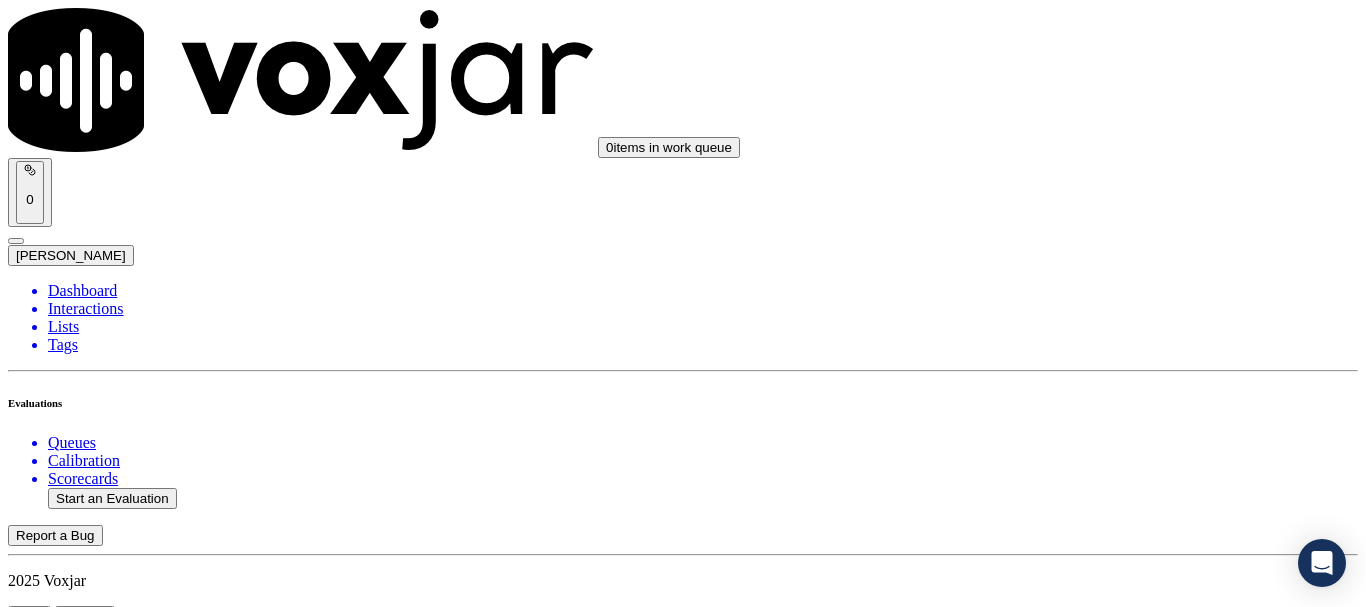 scroll, scrollTop: 300, scrollLeft: 0, axis: vertical 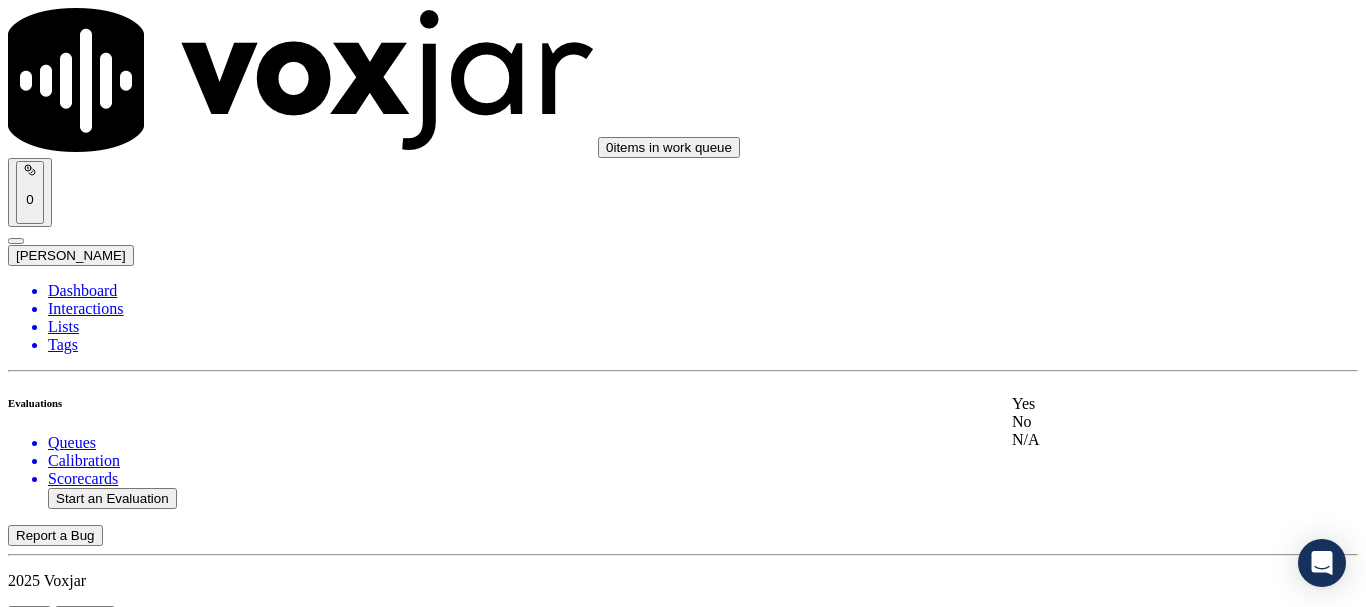 click on "Yes" at bounding box center [1139, 404] 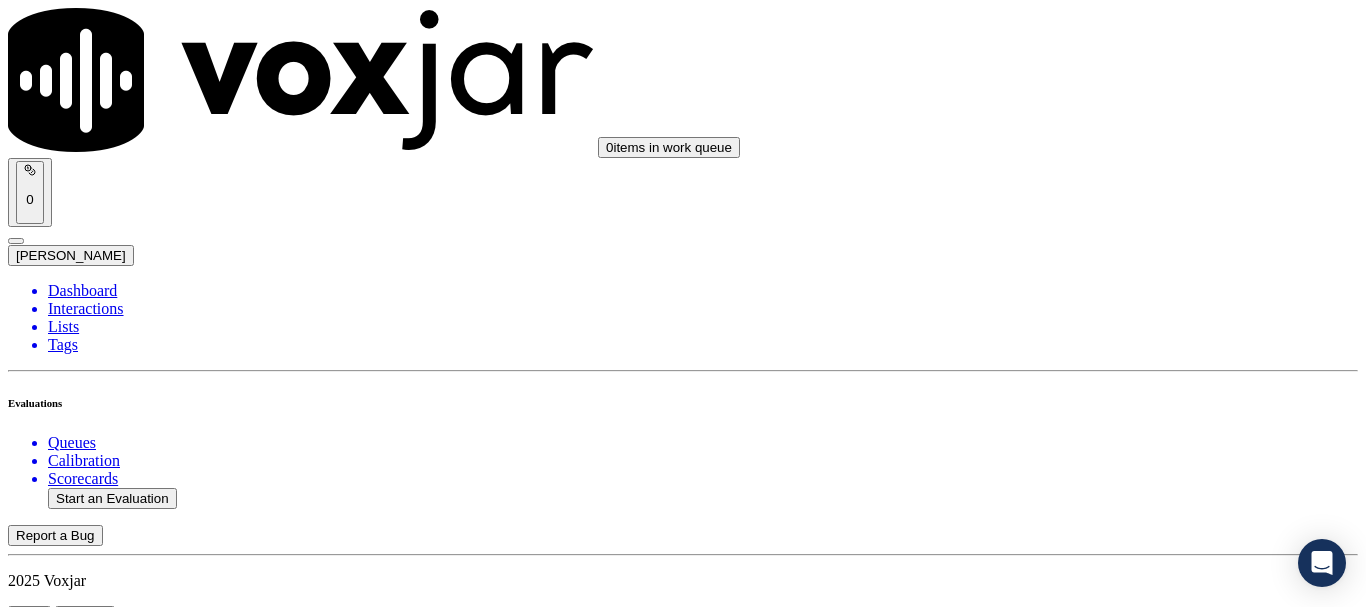 scroll, scrollTop: 500, scrollLeft: 0, axis: vertical 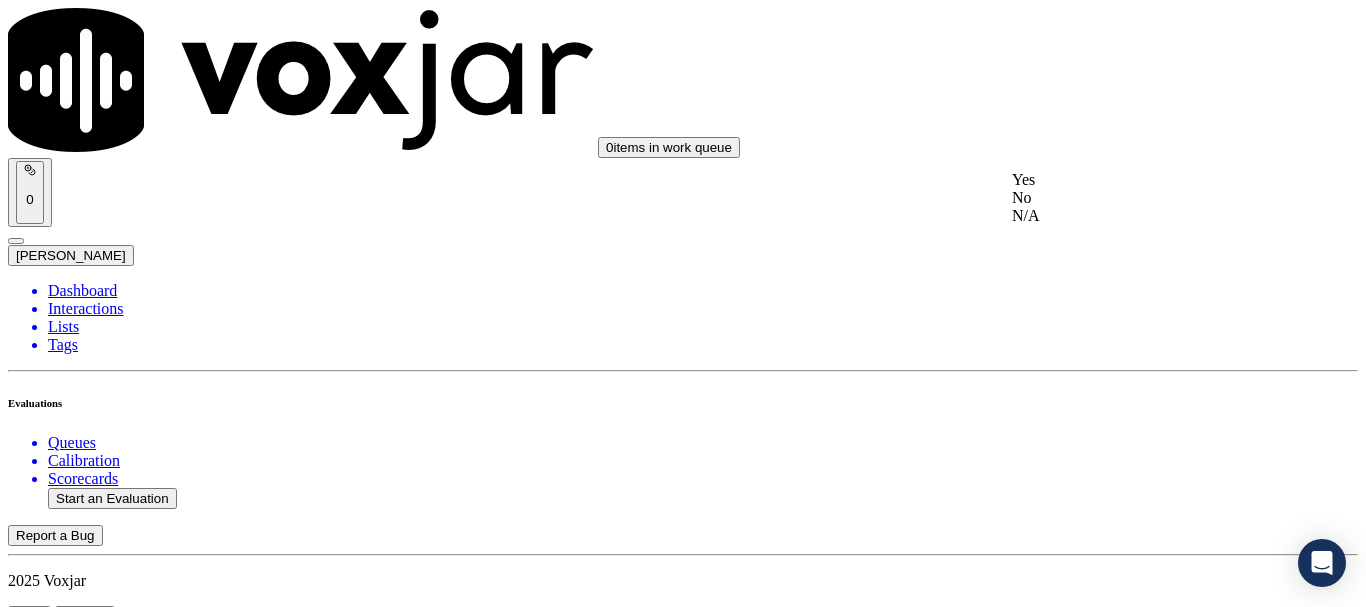 click on "Yes" at bounding box center [1139, 180] 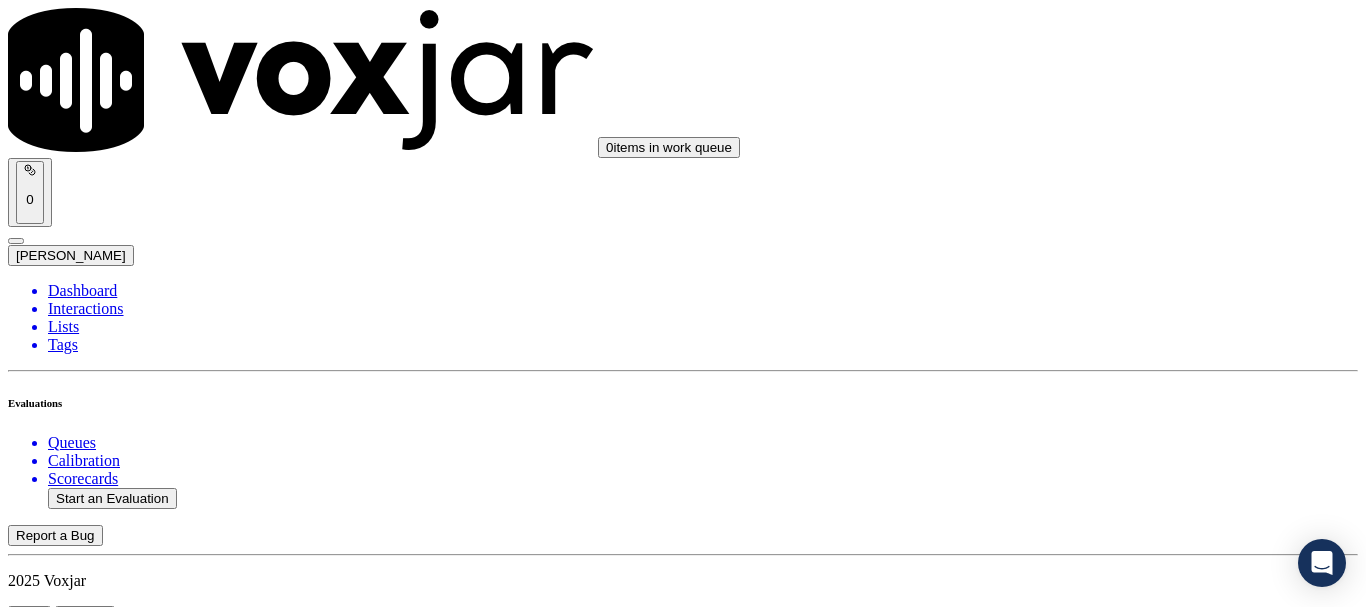 click on "Select an answer" at bounding box center (67, 2861) 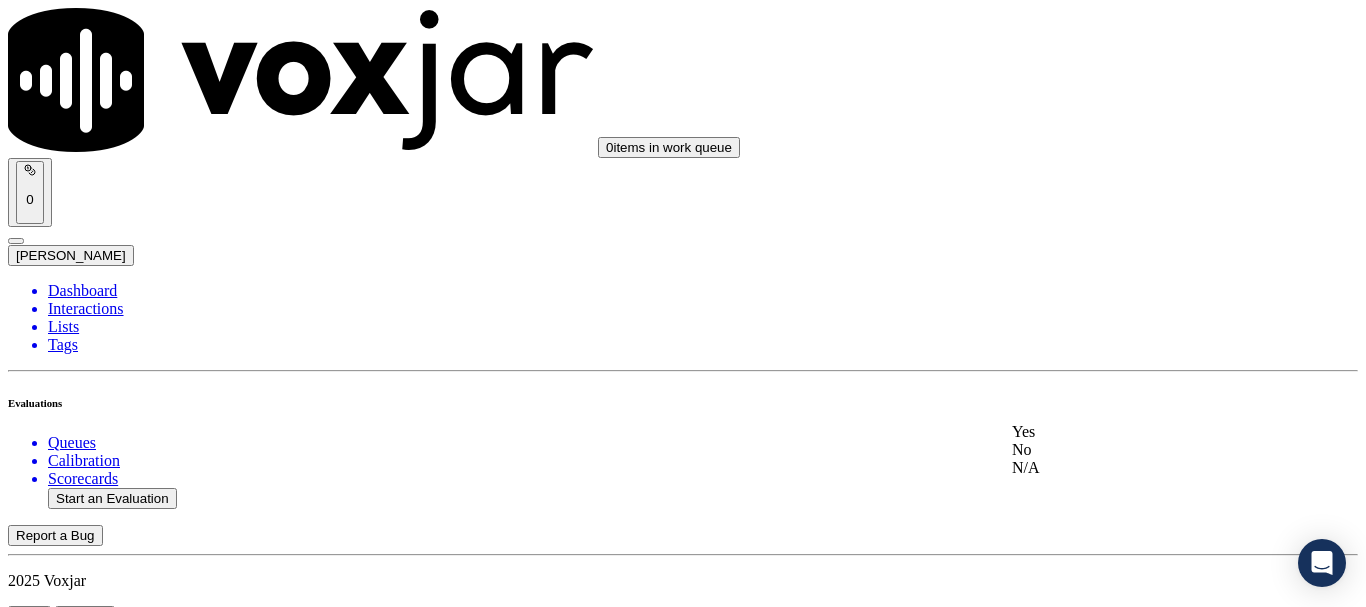 click on "Yes" at bounding box center [1139, 432] 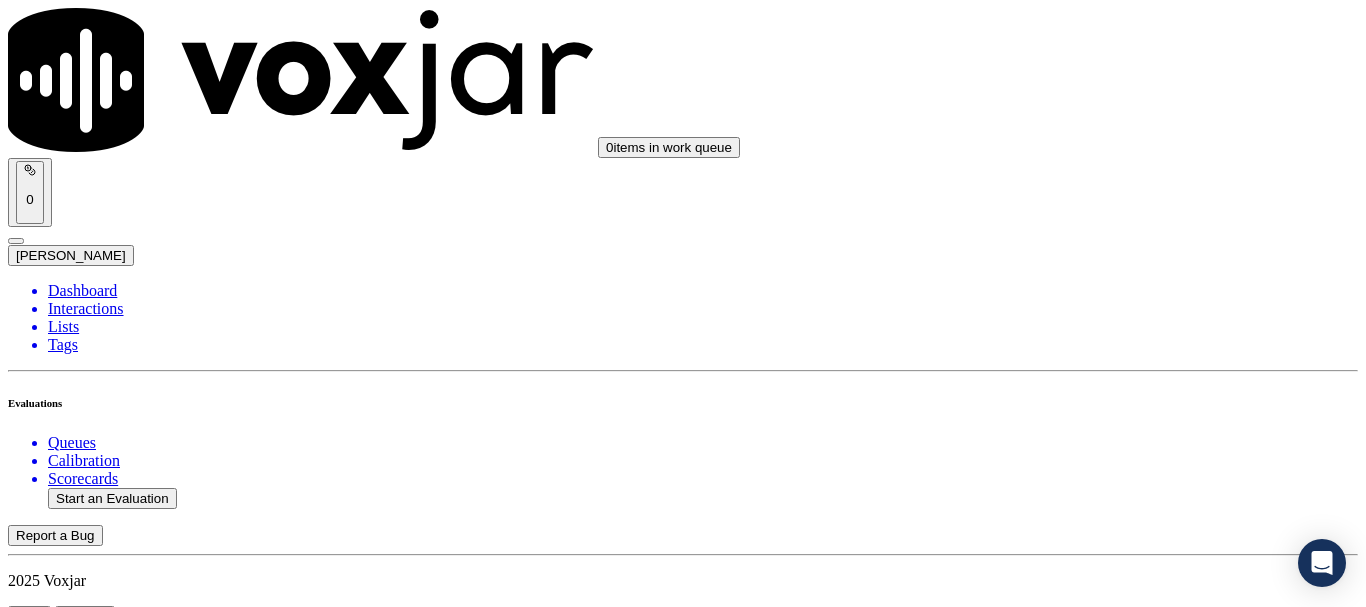 scroll, scrollTop: 1000, scrollLeft: 0, axis: vertical 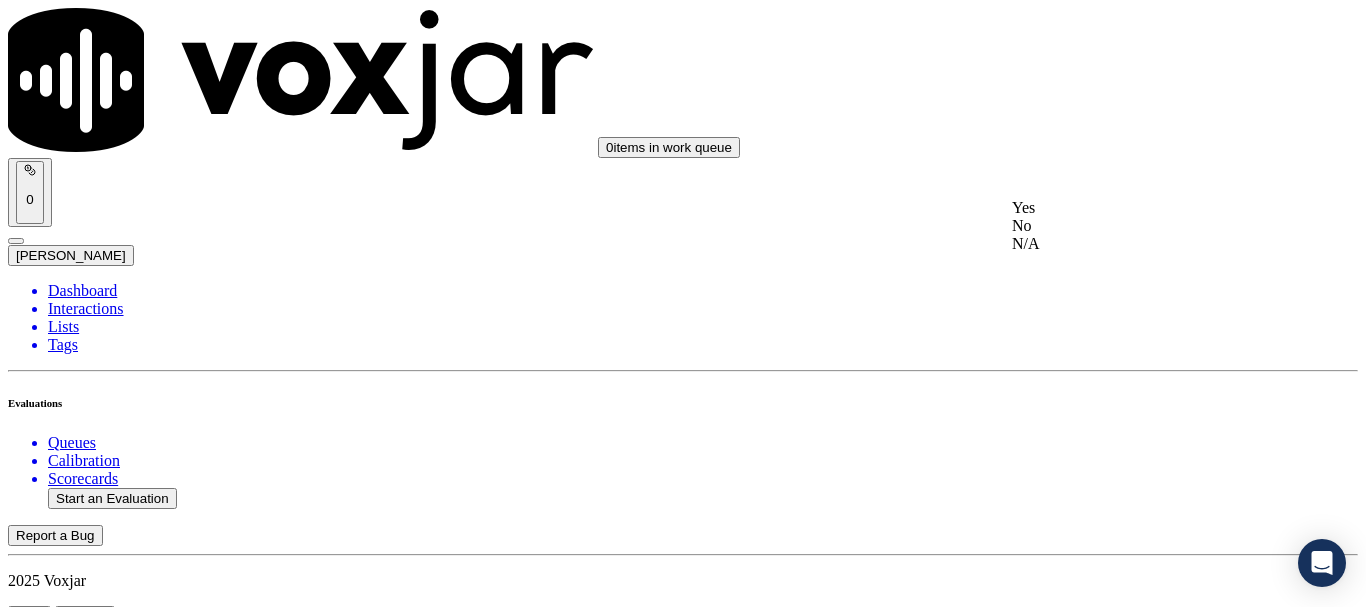click on "N/A" 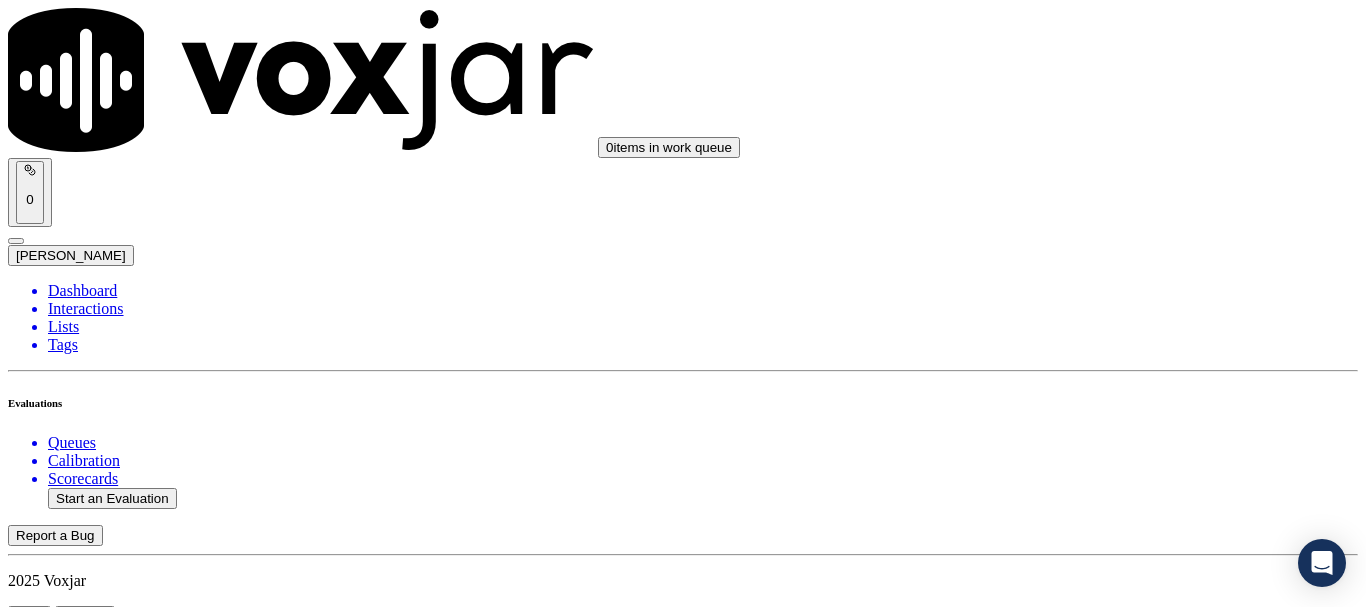 click on "Select an answer" at bounding box center (67, 3334) 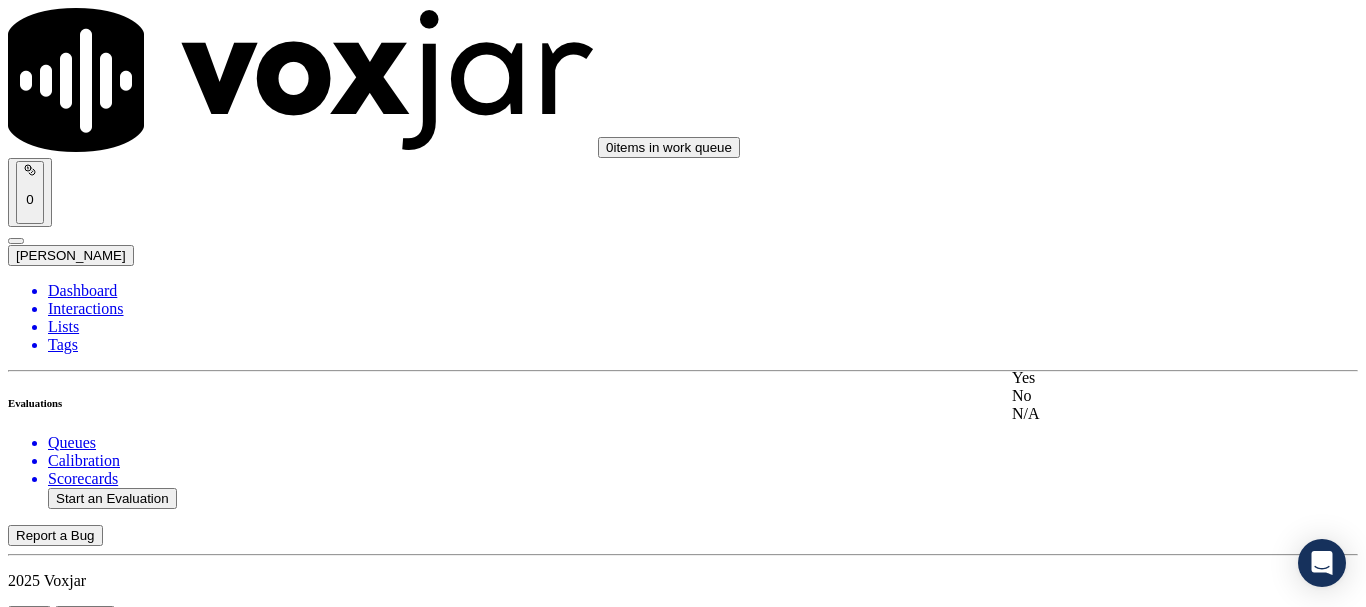 click on "N/A" 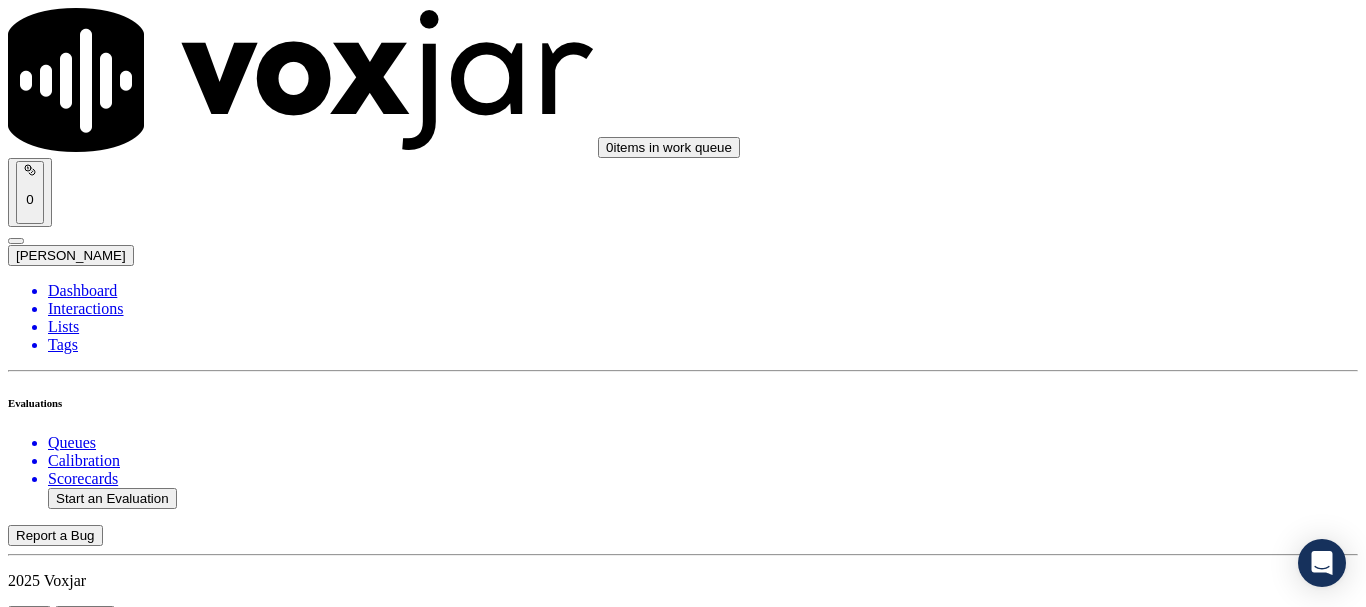 scroll, scrollTop: 1500, scrollLeft: 0, axis: vertical 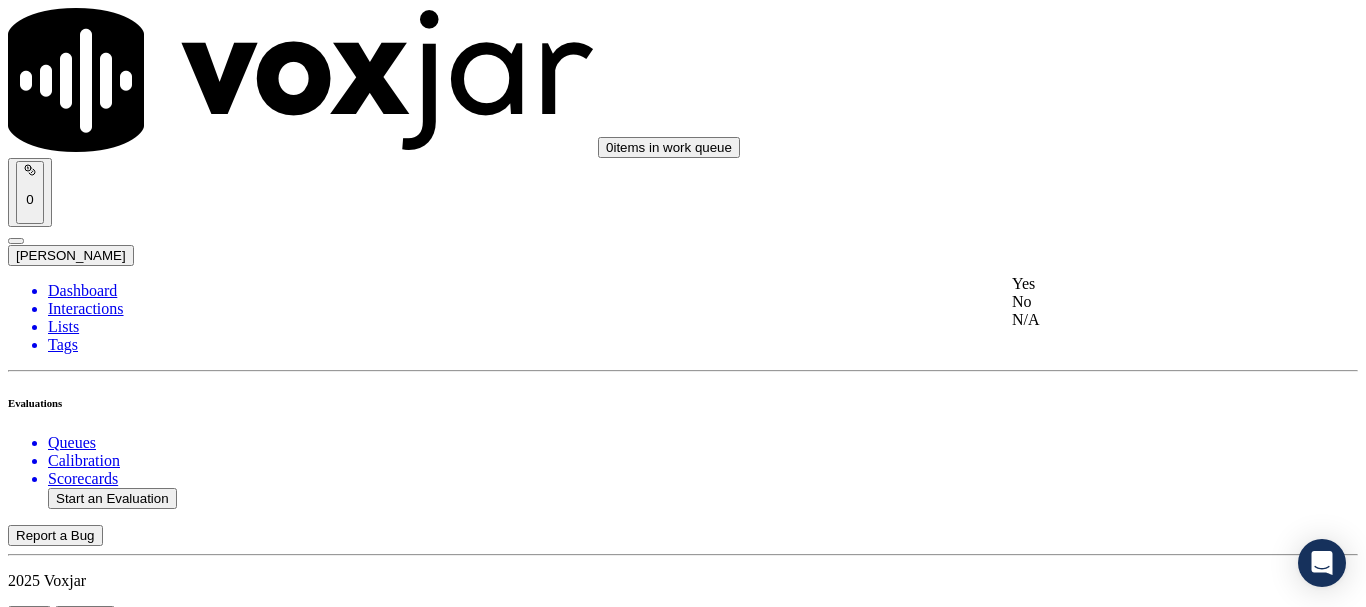 click on "Yes" at bounding box center [1139, 284] 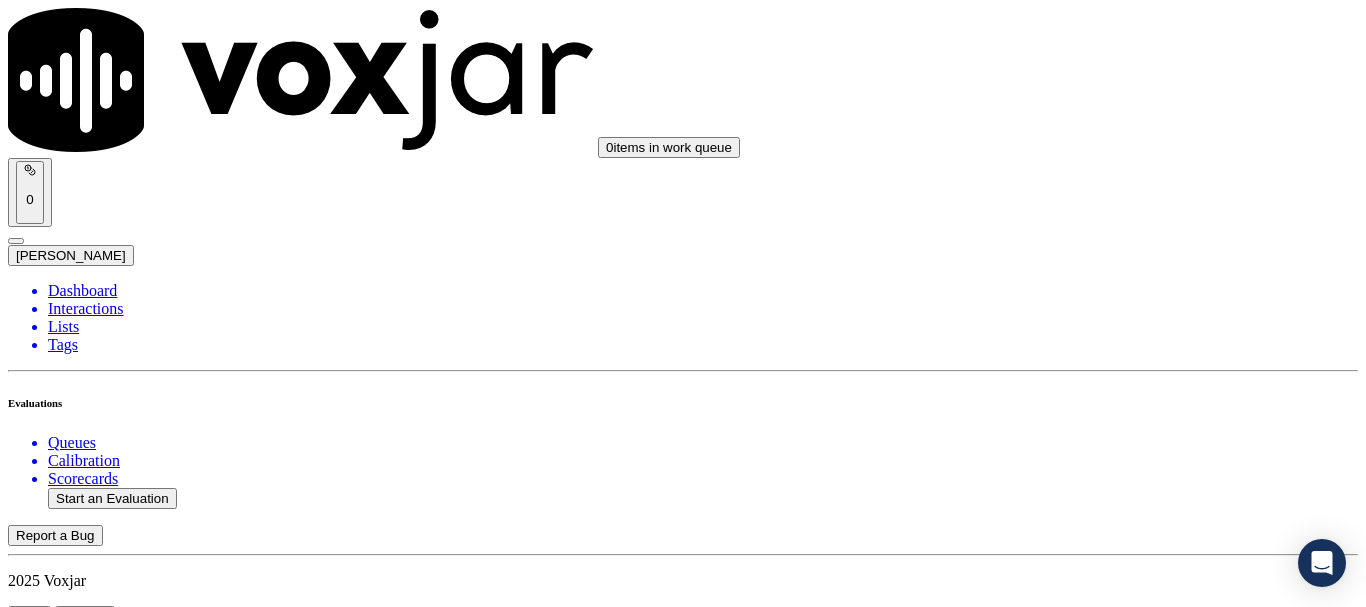 click on "Select an answer" at bounding box center [67, 3807] 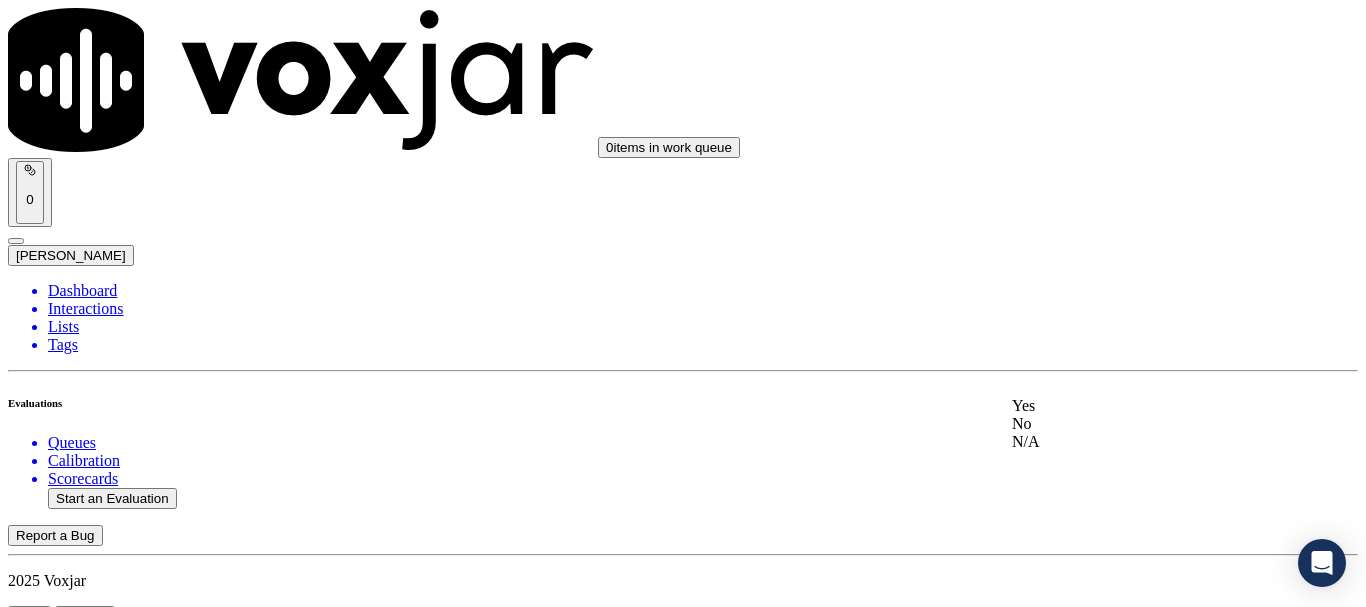 click on "Yes" at bounding box center [1139, 406] 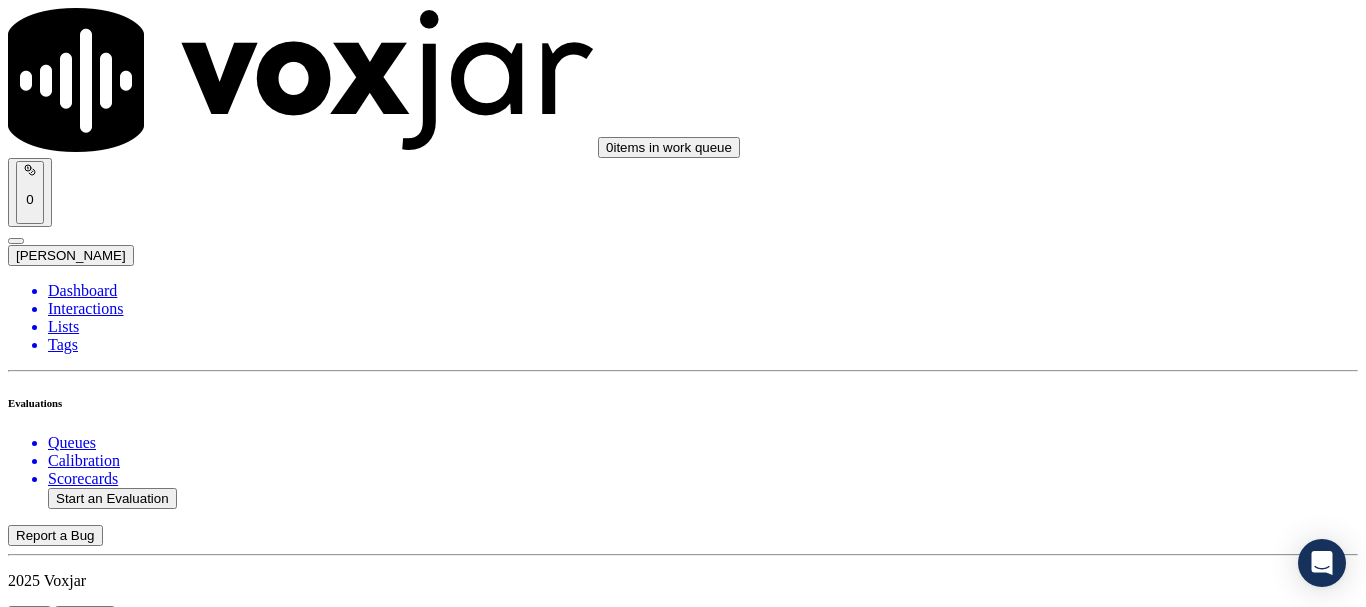 scroll, scrollTop: 2100, scrollLeft: 0, axis: vertical 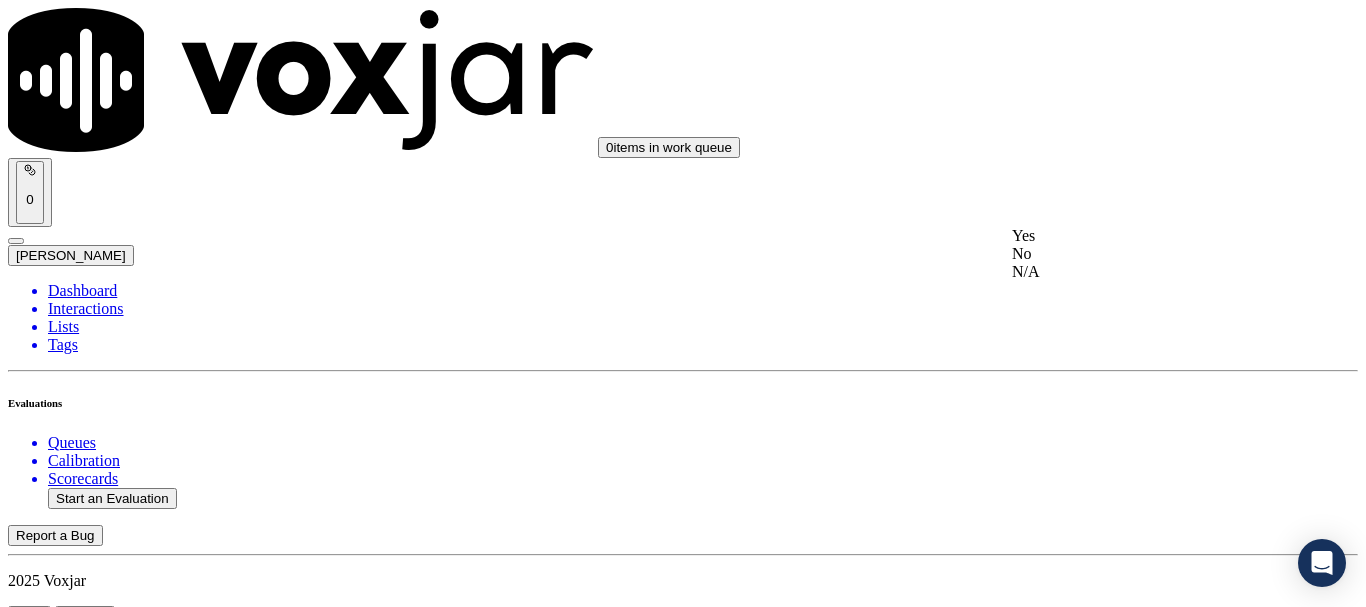 click on "Yes" at bounding box center (1139, 236) 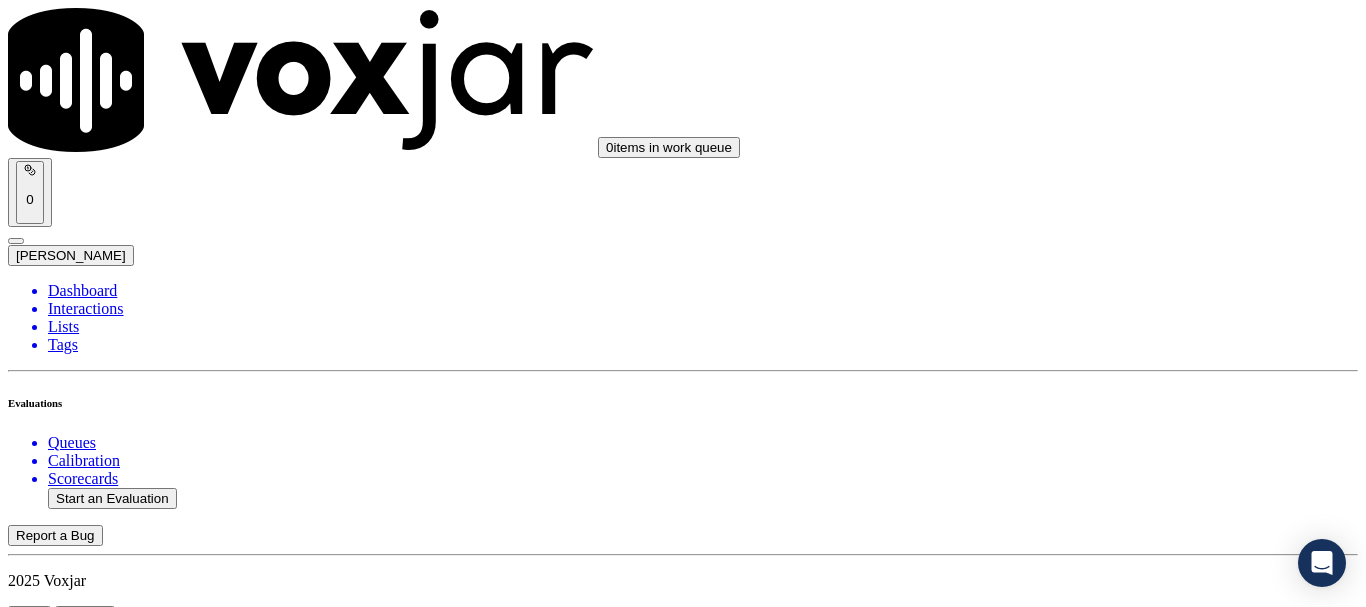 click on "Select an answer" at bounding box center [67, 4280] 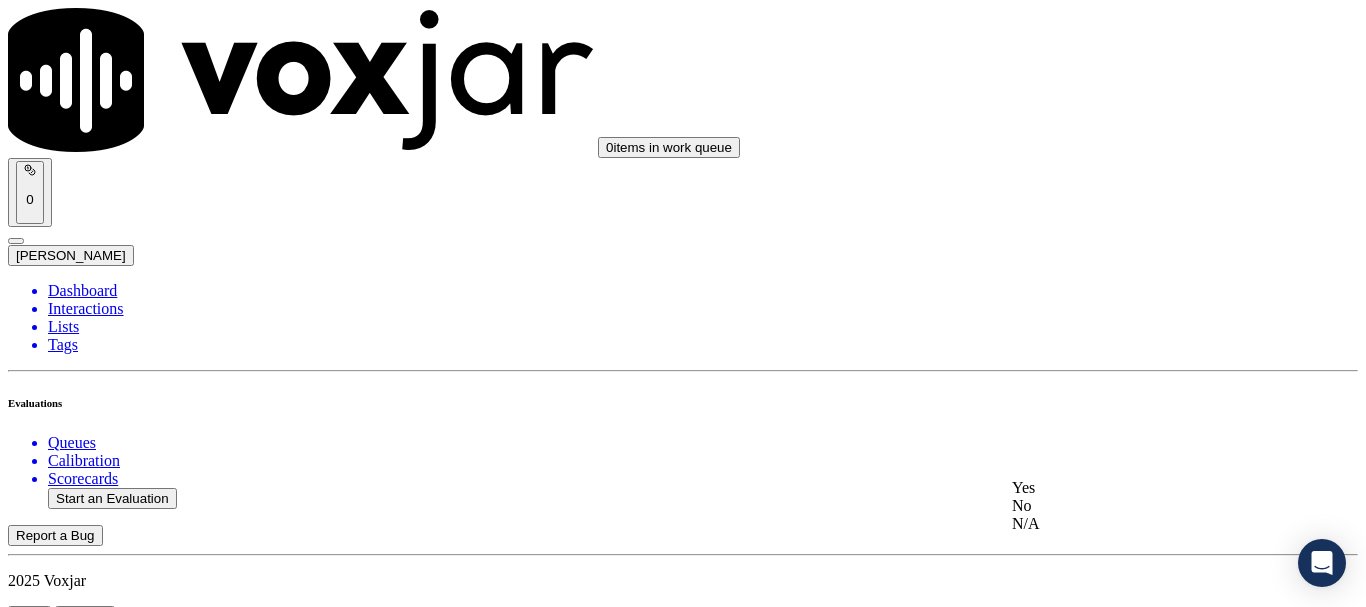 click on "Yes" at bounding box center (1139, 488) 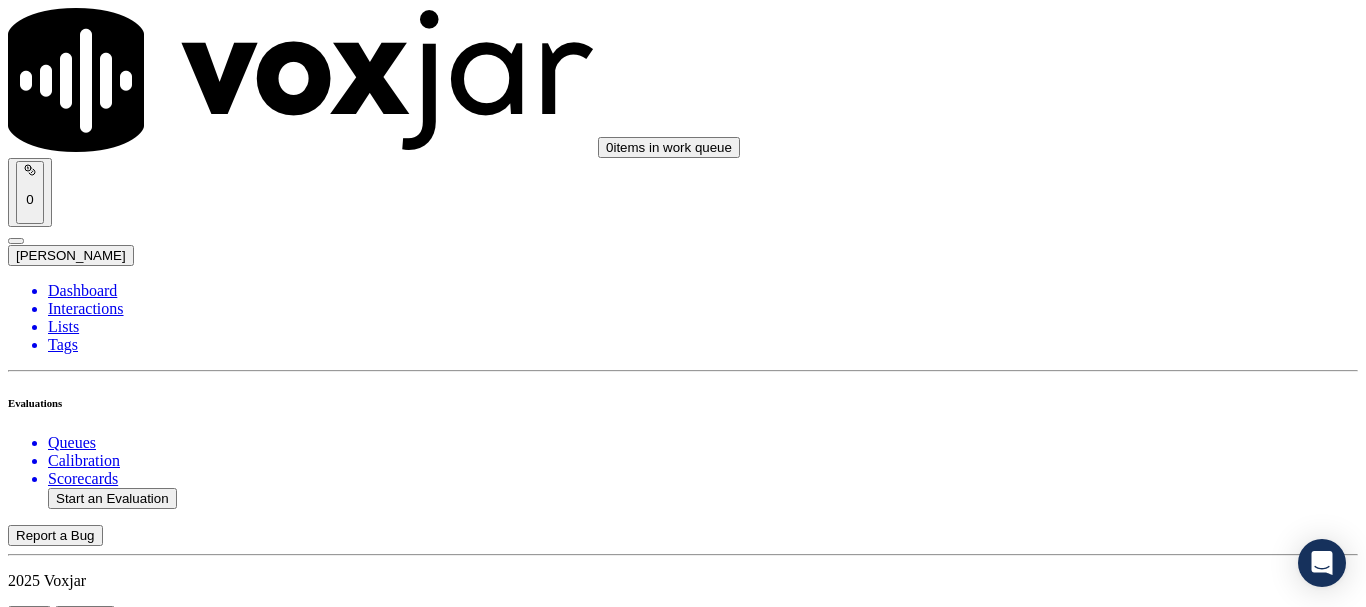 scroll, scrollTop: 2700, scrollLeft: 0, axis: vertical 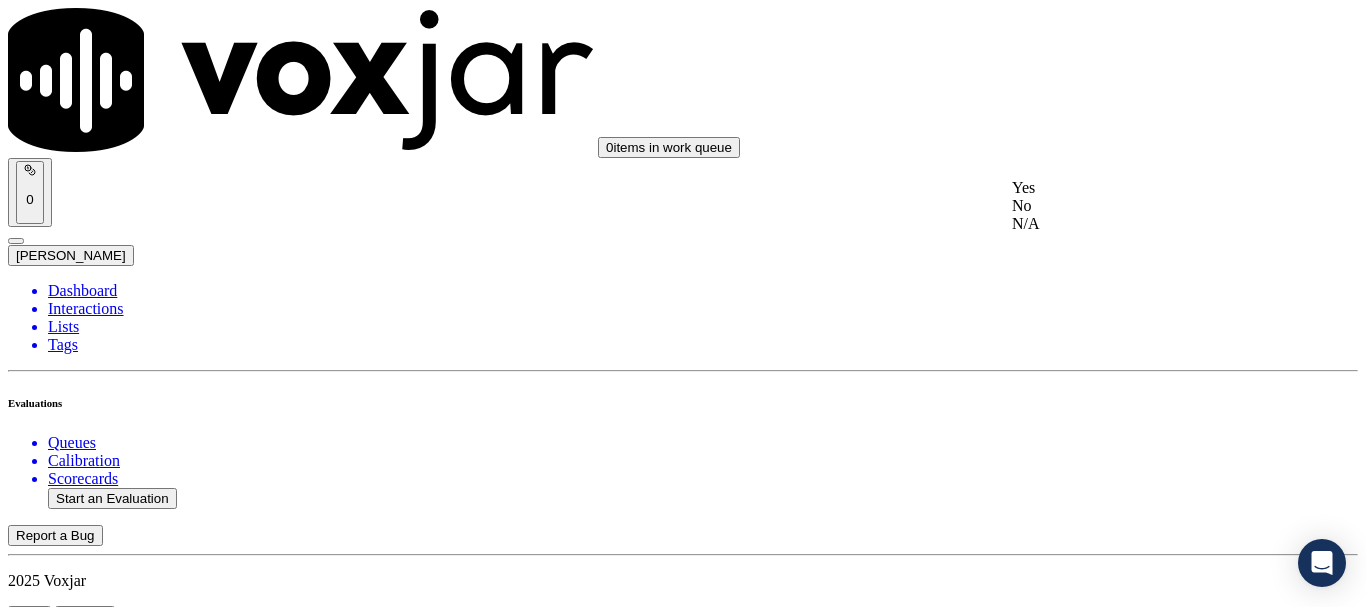 click on "Yes" at bounding box center [1139, 188] 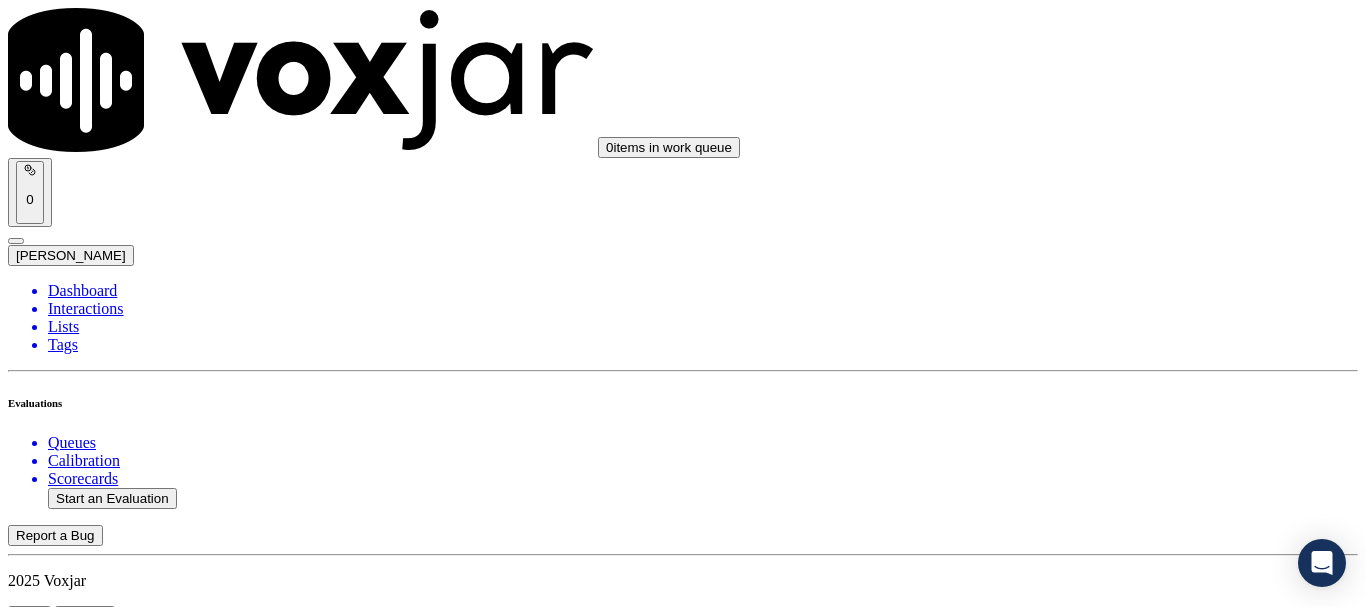 click on "Select an answer" at bounding box center [67, 4830] 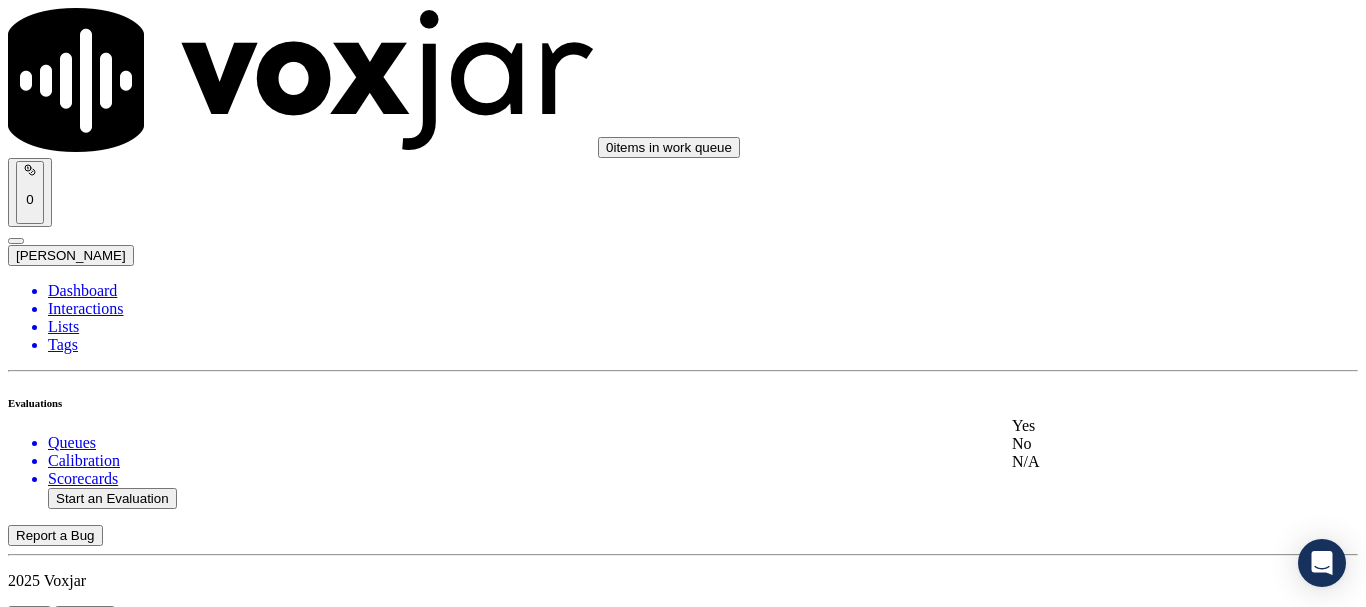 click on "Yes" at bounding box center (1139, 426) 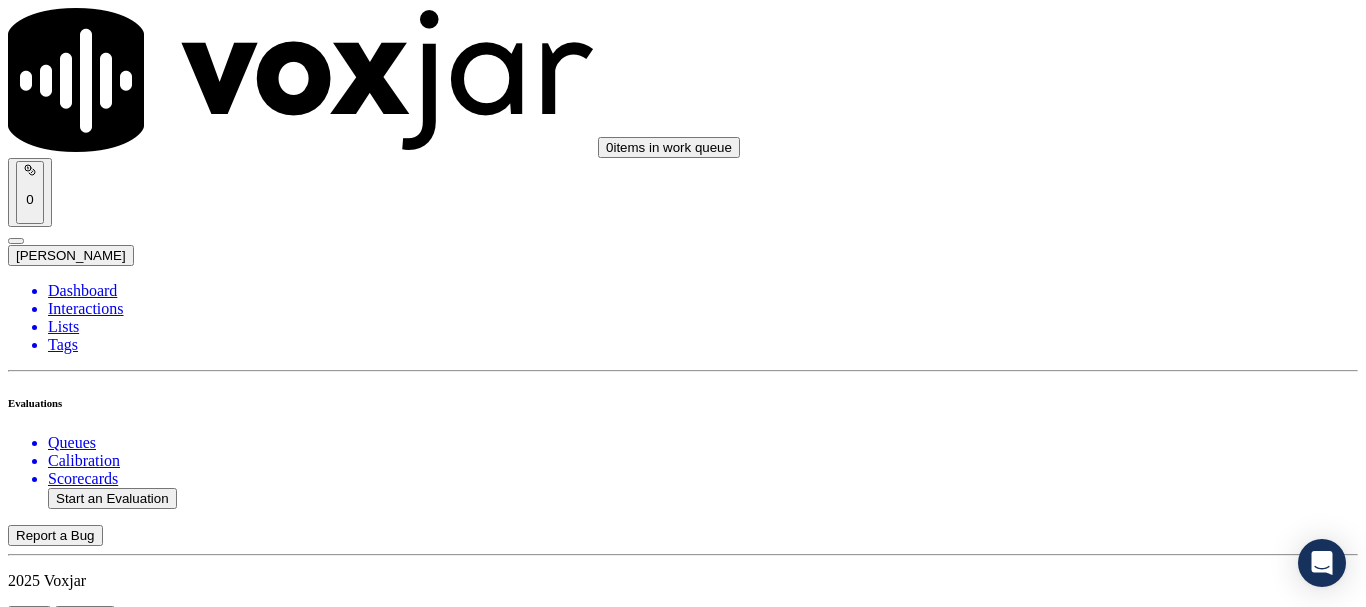 scroll, scrollTop: 3300, scrollLeft: 0, axis: vertical 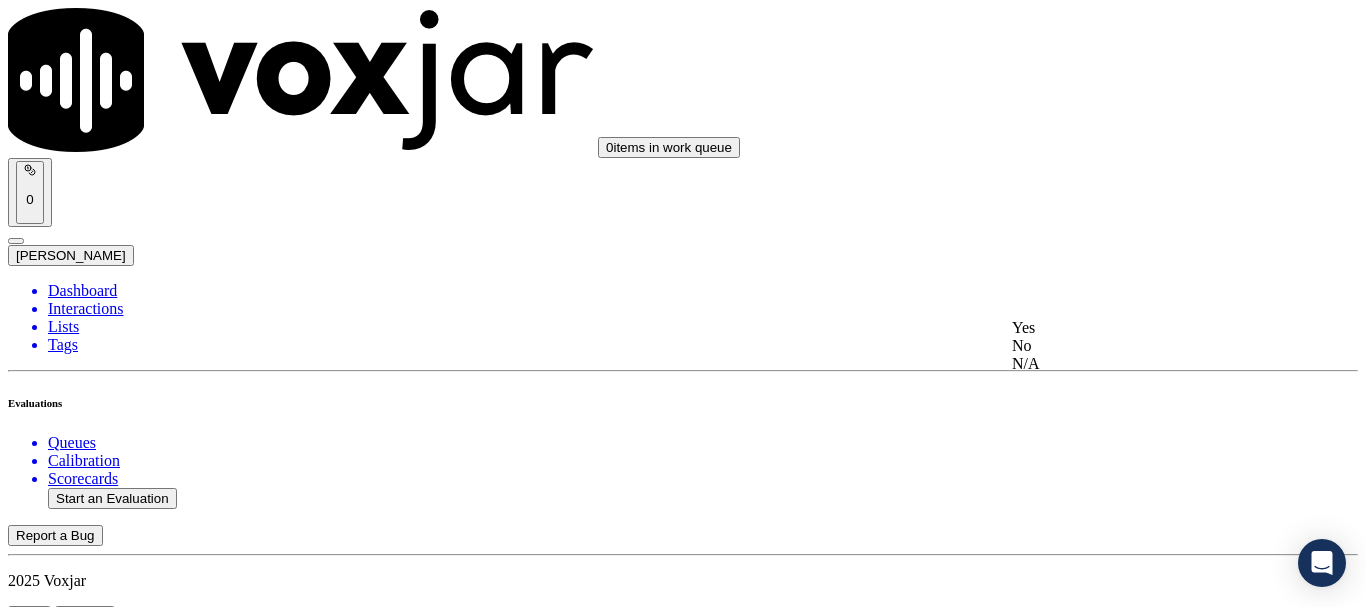 click on "Yes" at bounding box center (1139, 328) 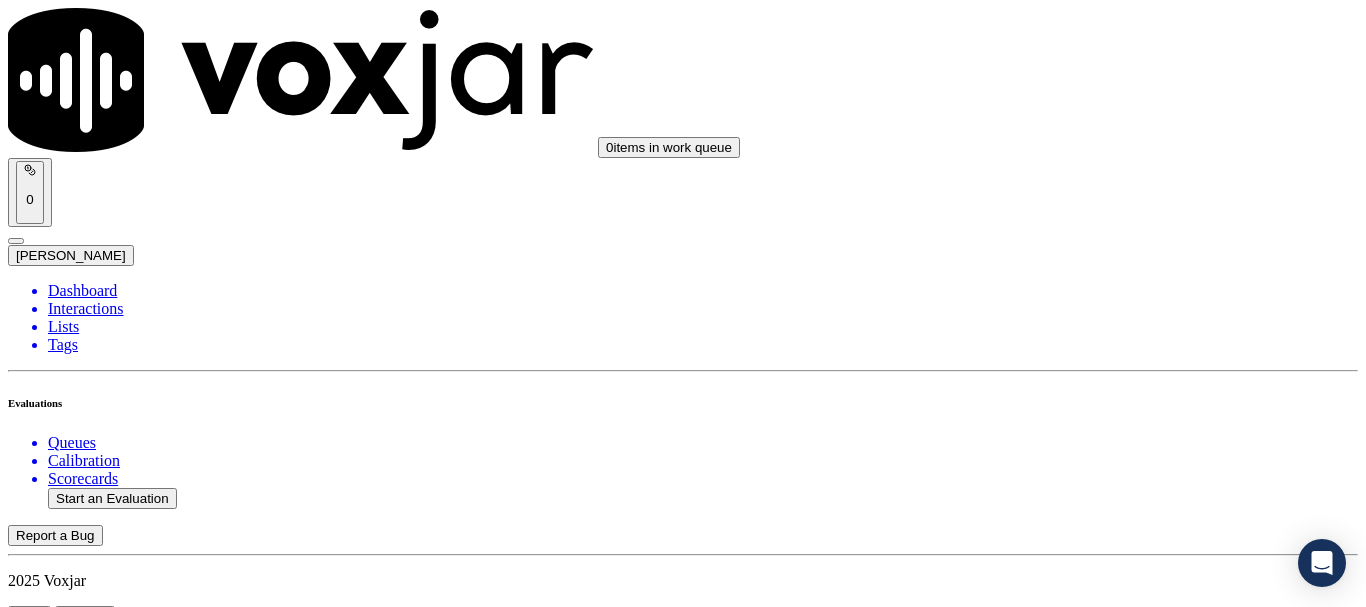 click on "Select an answer" at bounding box center (67, 5303) 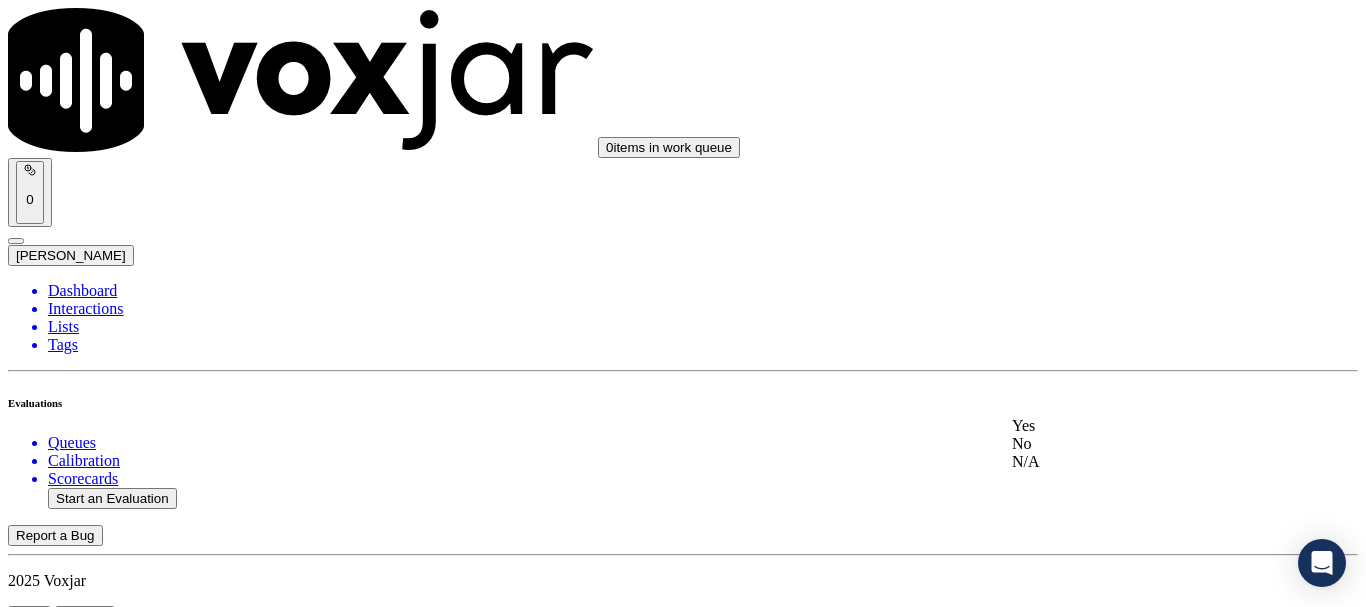 click on "Yes" at bounding box center (1139, 426) 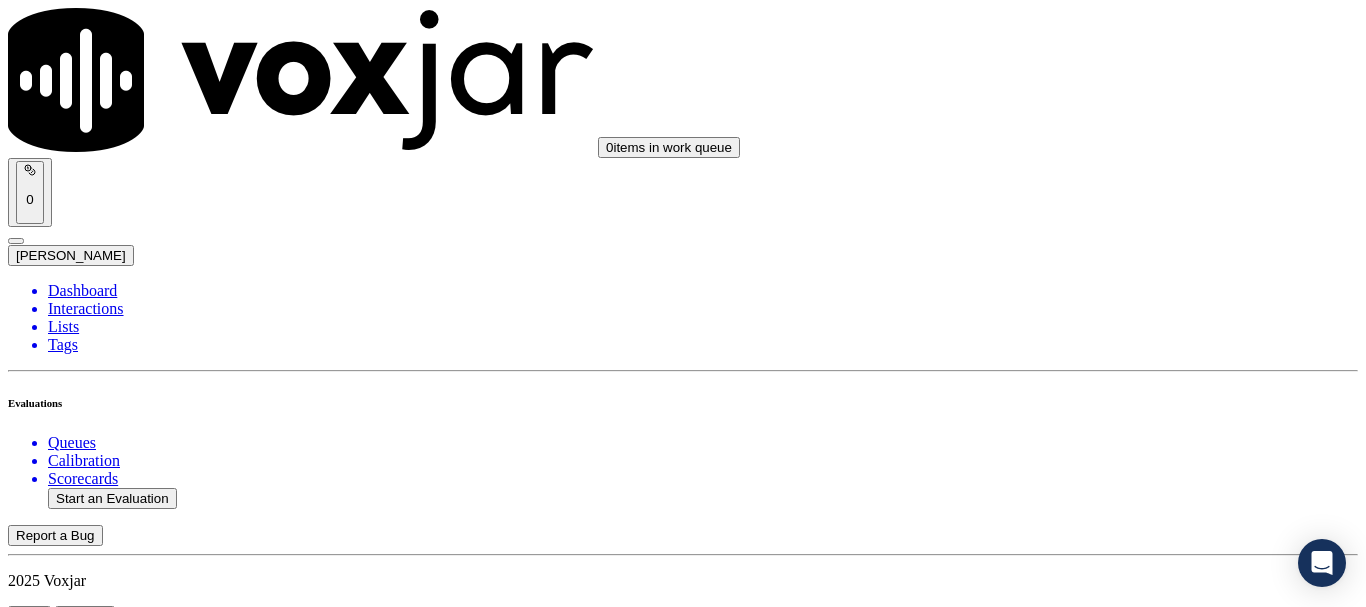 scroll, scrollTop: 3900, scrollLeft: 0, axis: vertical 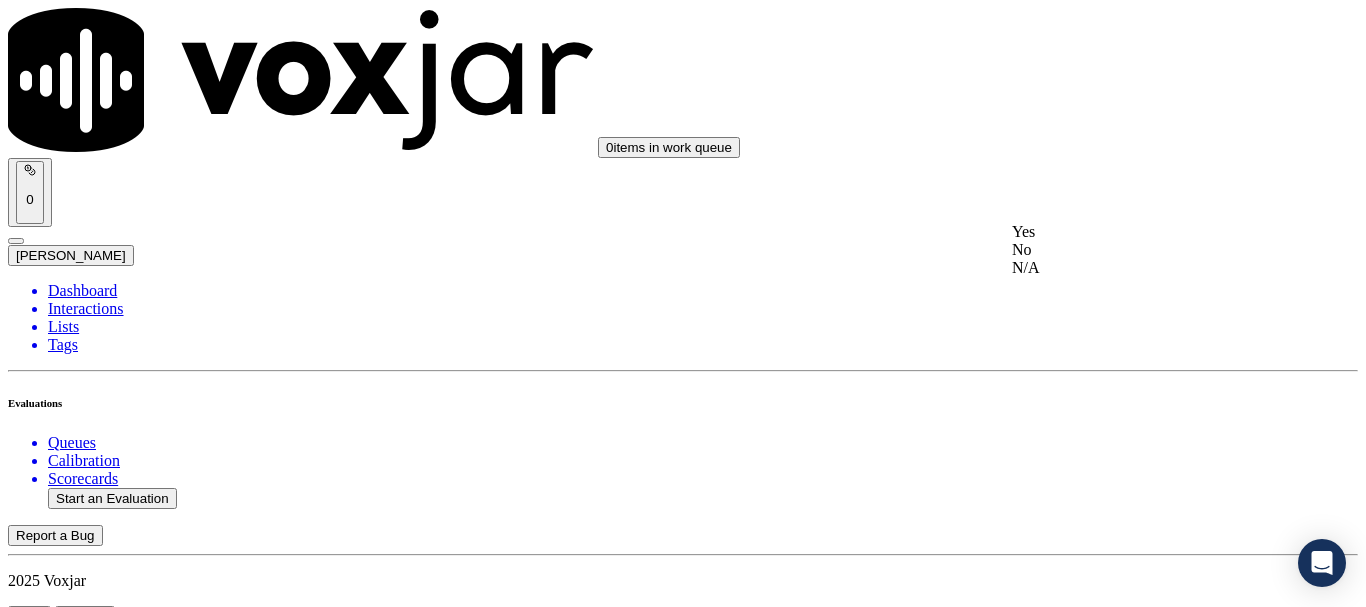 click on "Yes" at bounding box center [1139, 232] 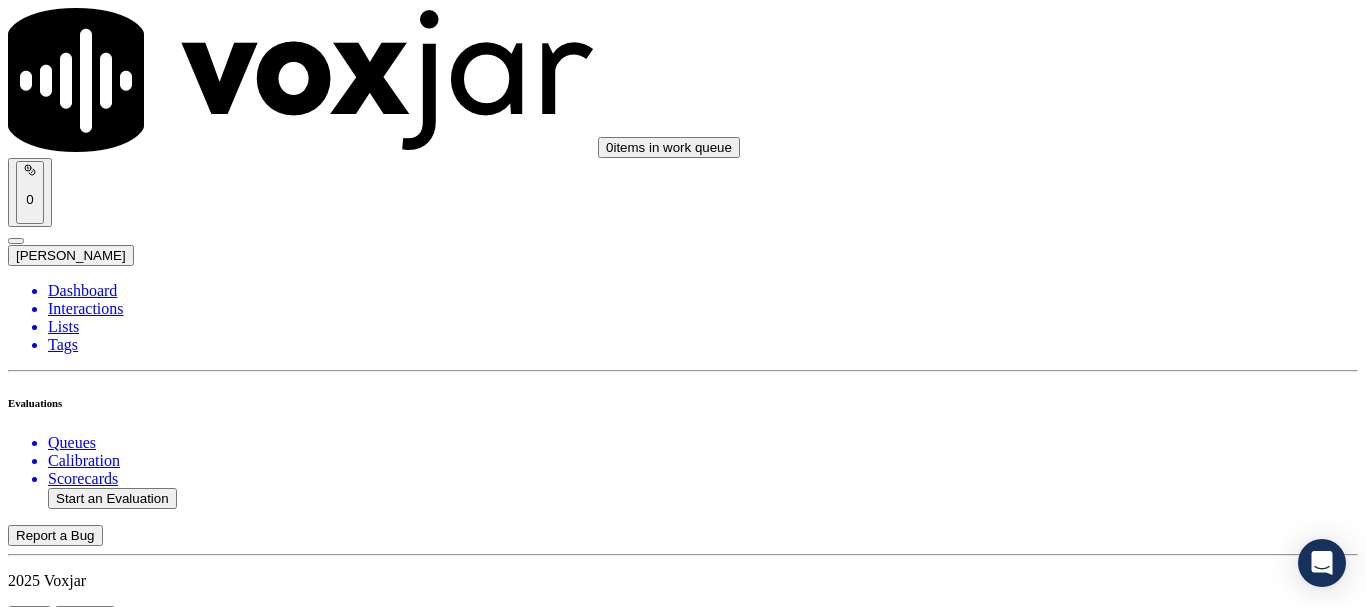 drag, startPoint x: 1108, startPoint y: 448, endPoint x: 1107, endPoint y: 467, distance: 19.026299 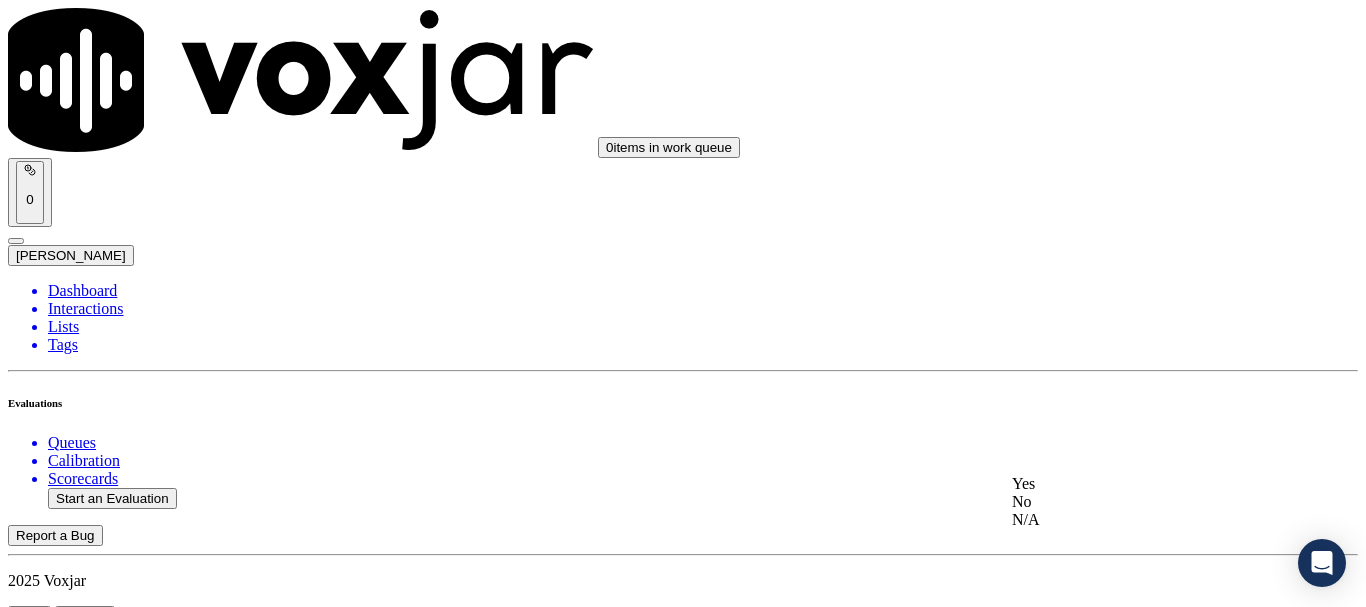 click on "Yes" at bounding box center (1139, 484) 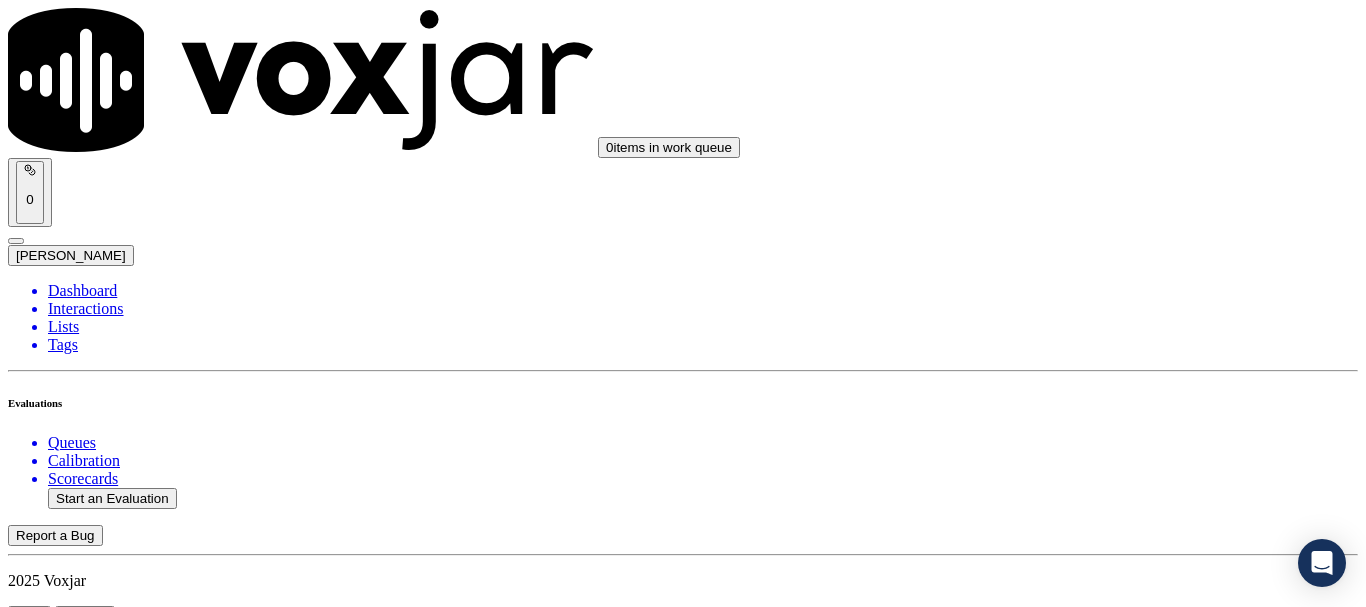 scroll, scrollTop: 4300, scrollLeft: 0, axis: vertical 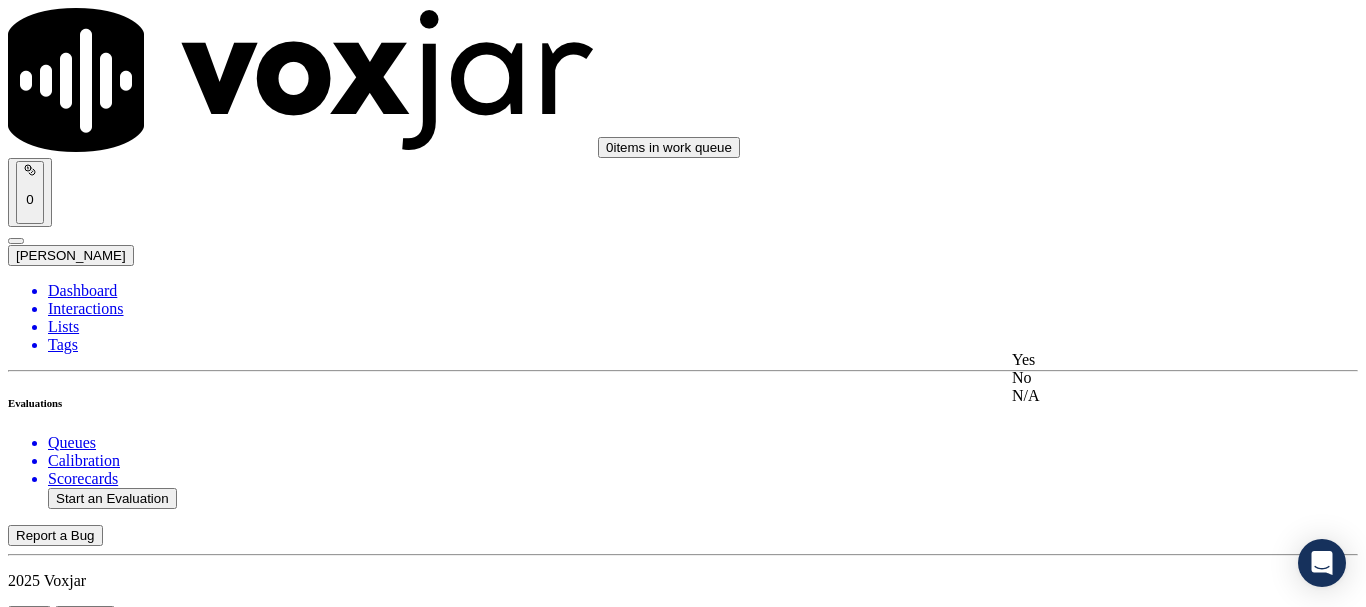 click on "Yes" at bounding box center [1139, 360] 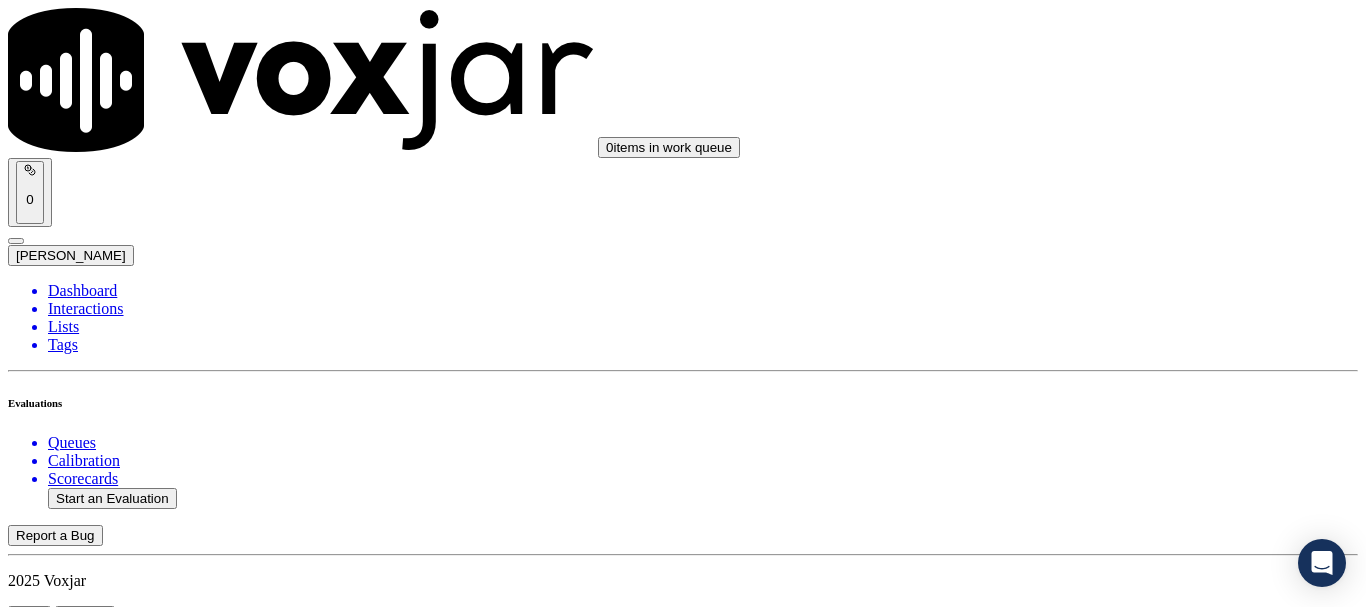 scroll, scrollTop: 4700, scrollLeft: 0, axis: vertical 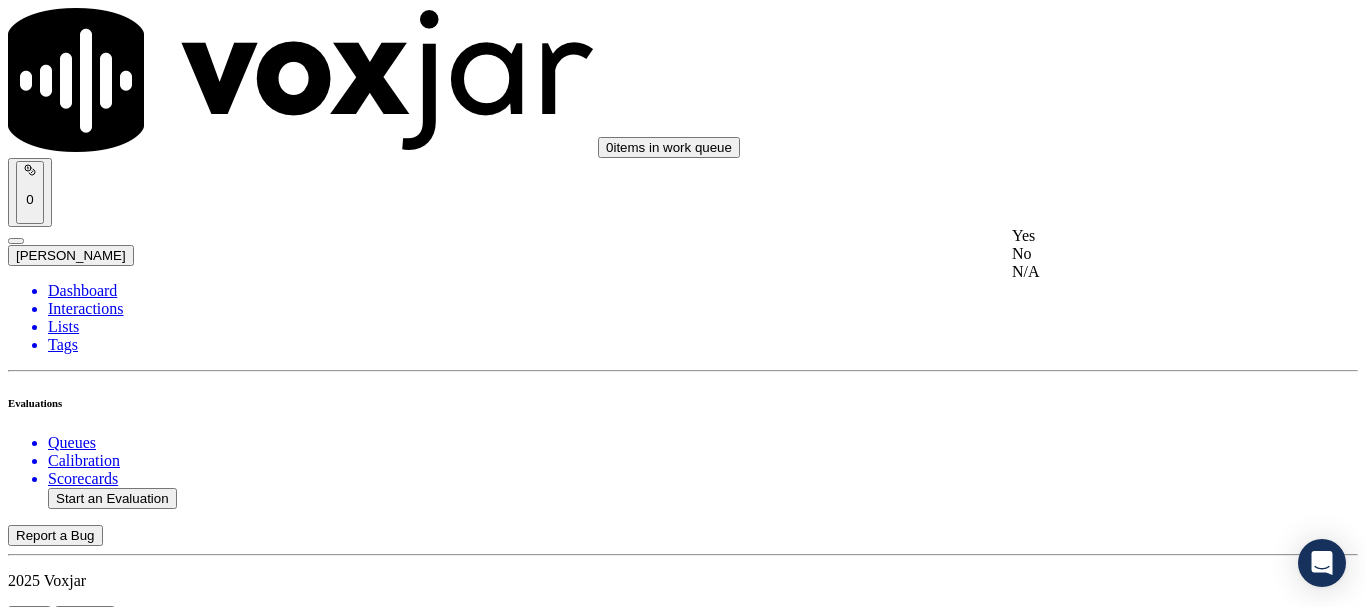 click on "Yes" at bounding box center [1139, 236] 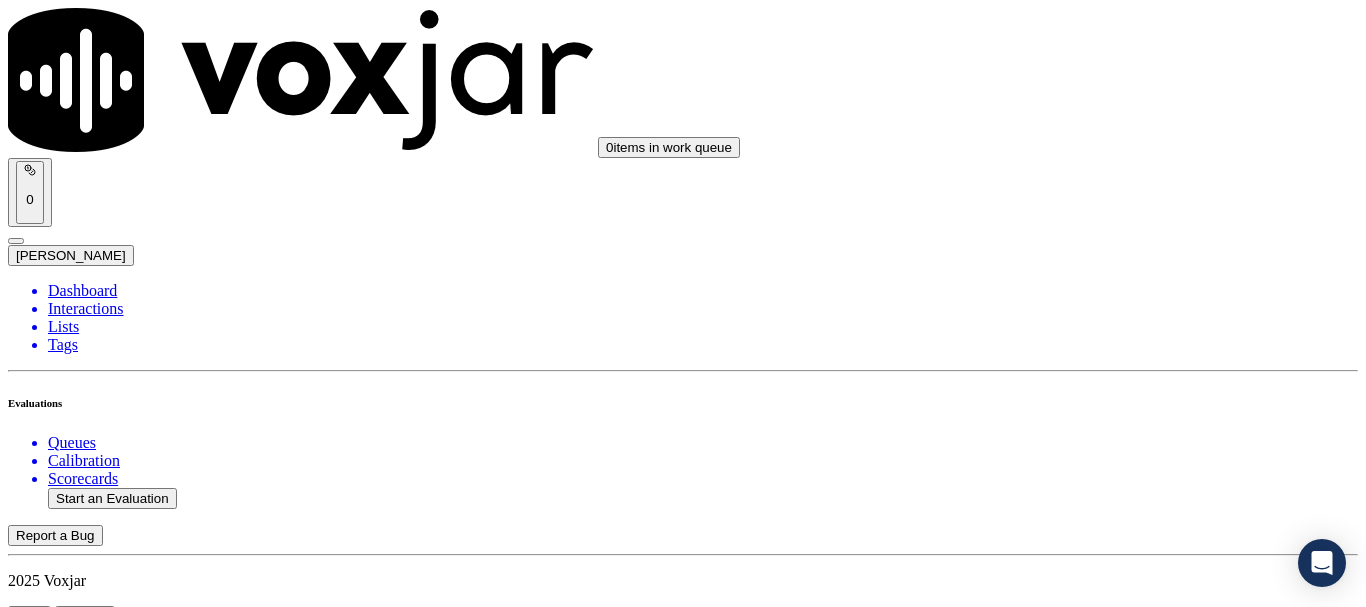 drag, startPoint x: 1100, startPoint y: 448, endPoint x: 1100, endPoint y: 464, distance: 16 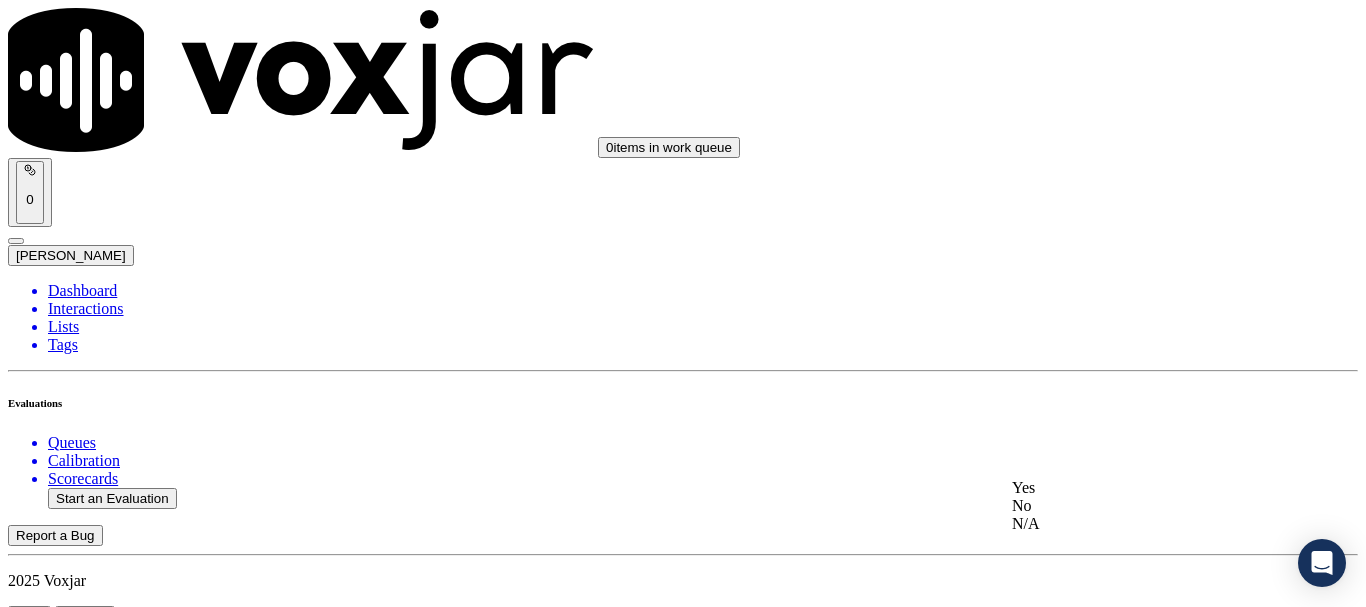 click on "Yes" at bounding box center (1139, 488) 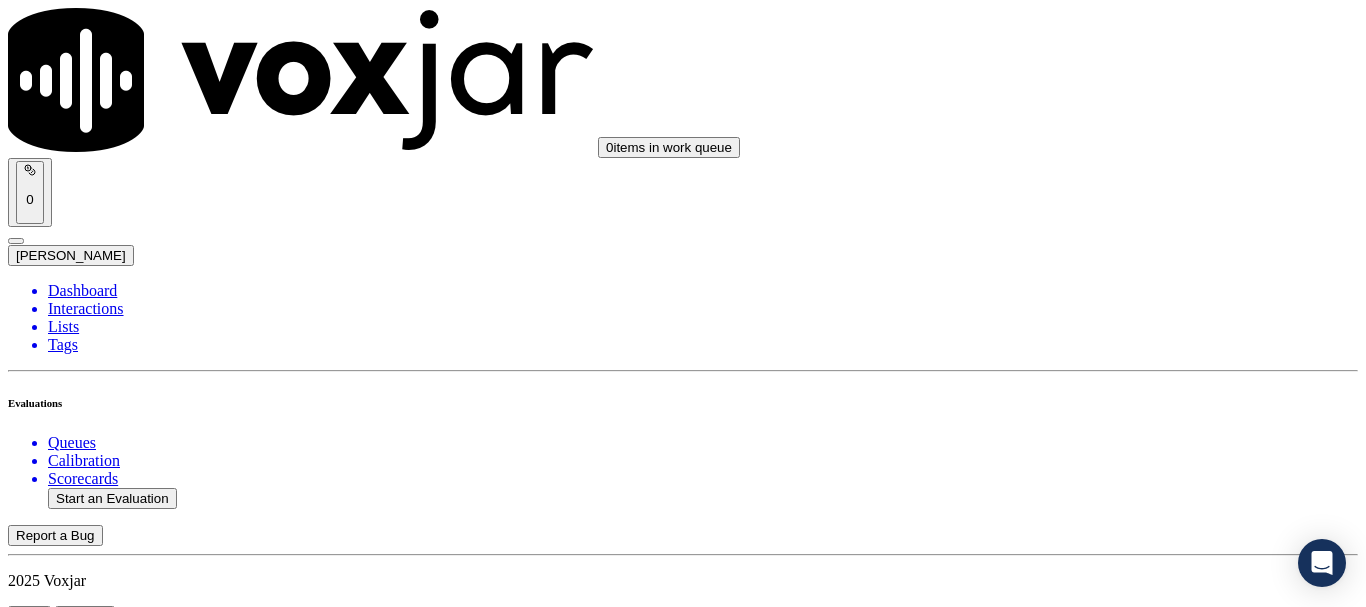 scroll, scrollTop: 5100, scrollLeft: 0, axis: vertical 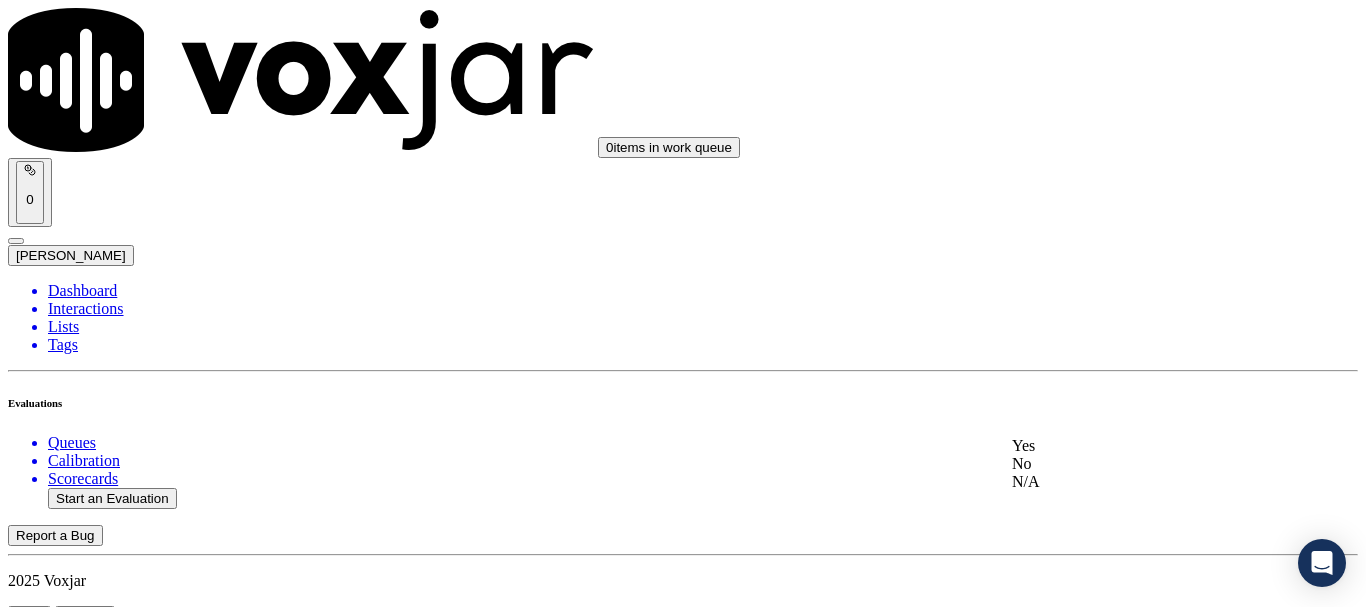 click on "Yes" at bounding box center [1139, 446] 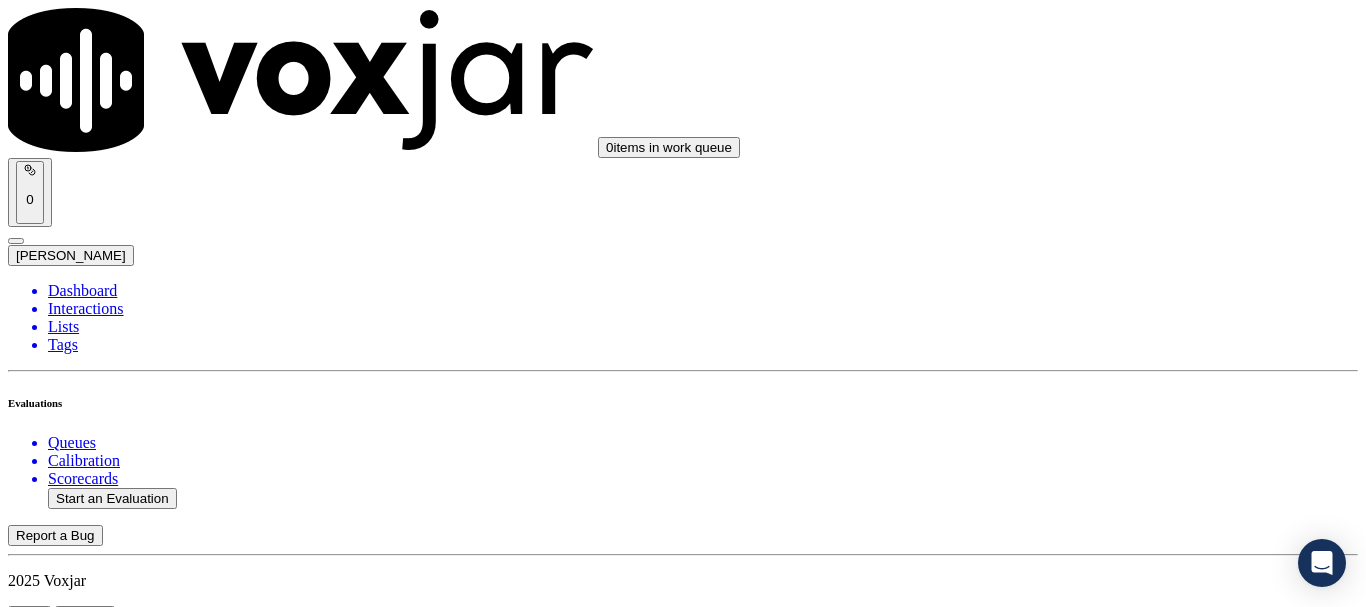scroll, scrollTop: 5500, scrollLeft: 0, axis: vertical 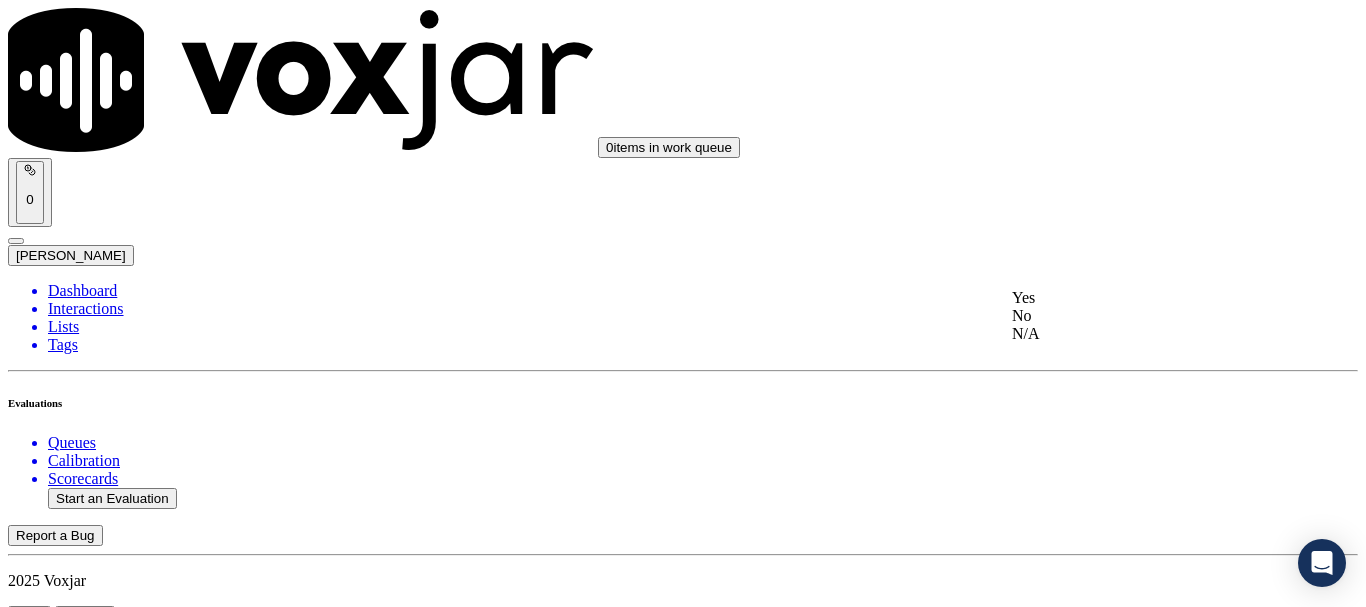 click on "Yes" at bounding box center [1139, 298] 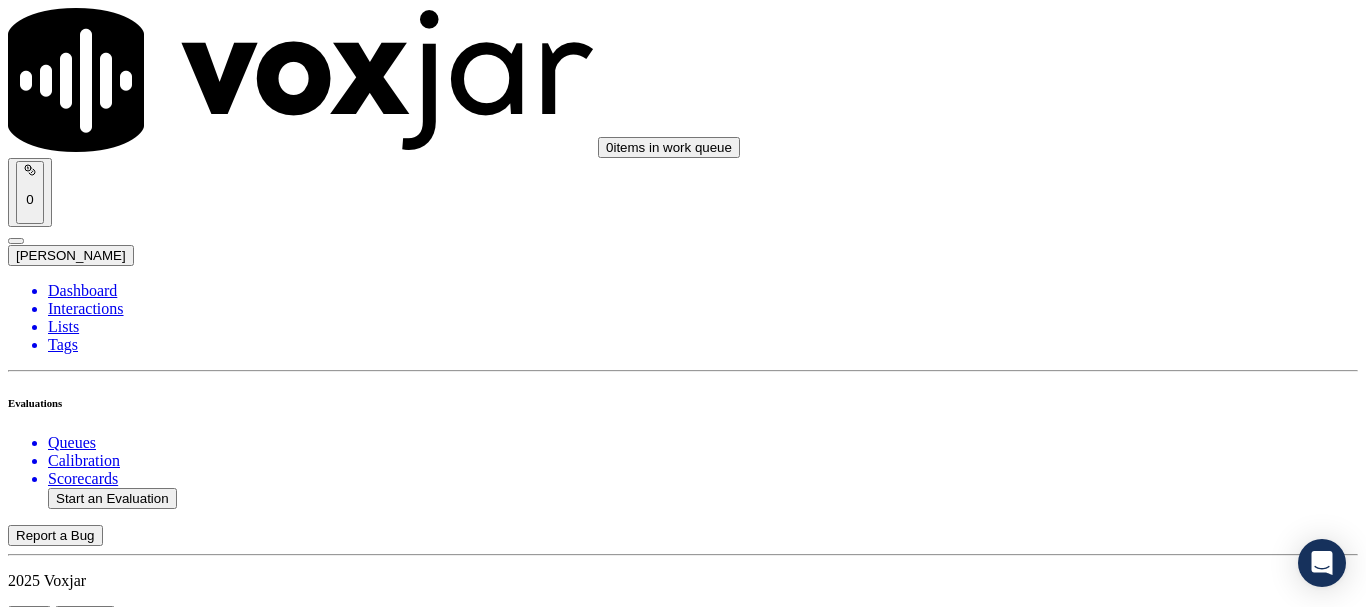 click on "Select an answer" at bounding box center (67, 7272) 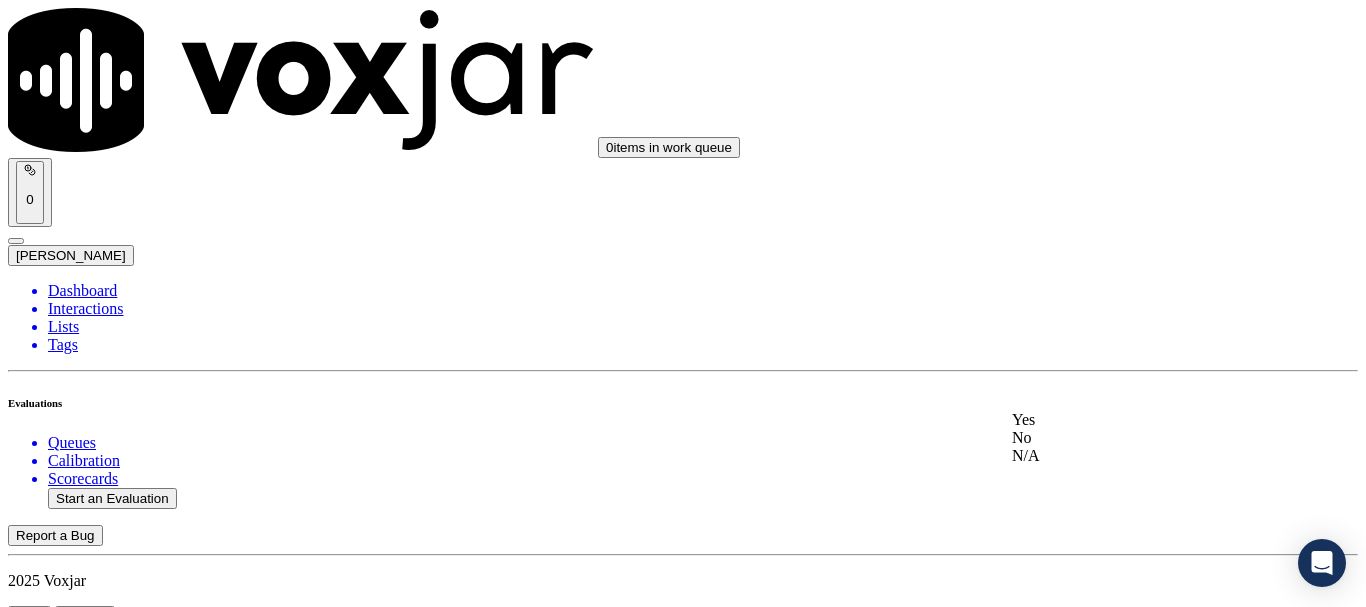 click on "Yes" at bounding box center (1139, 420) 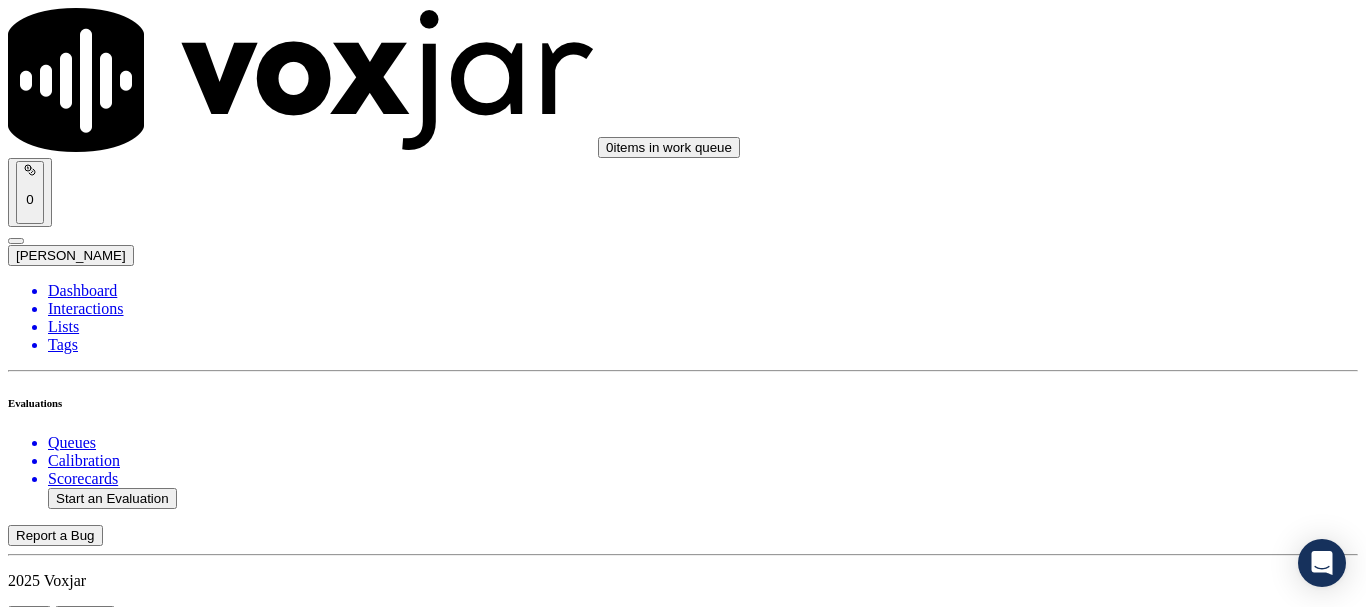 scroll, scrollTop: 5694, scrollLeft: 0, axis: vertical 